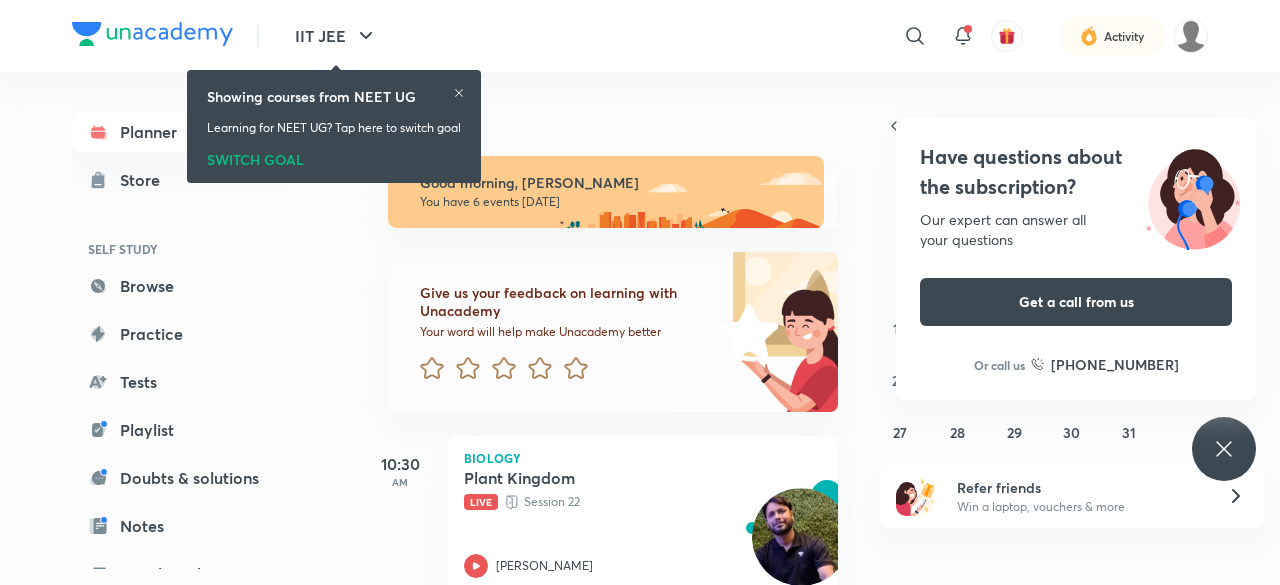 scroll, scrollTop: 0, scrollLeft: 0, axis: both 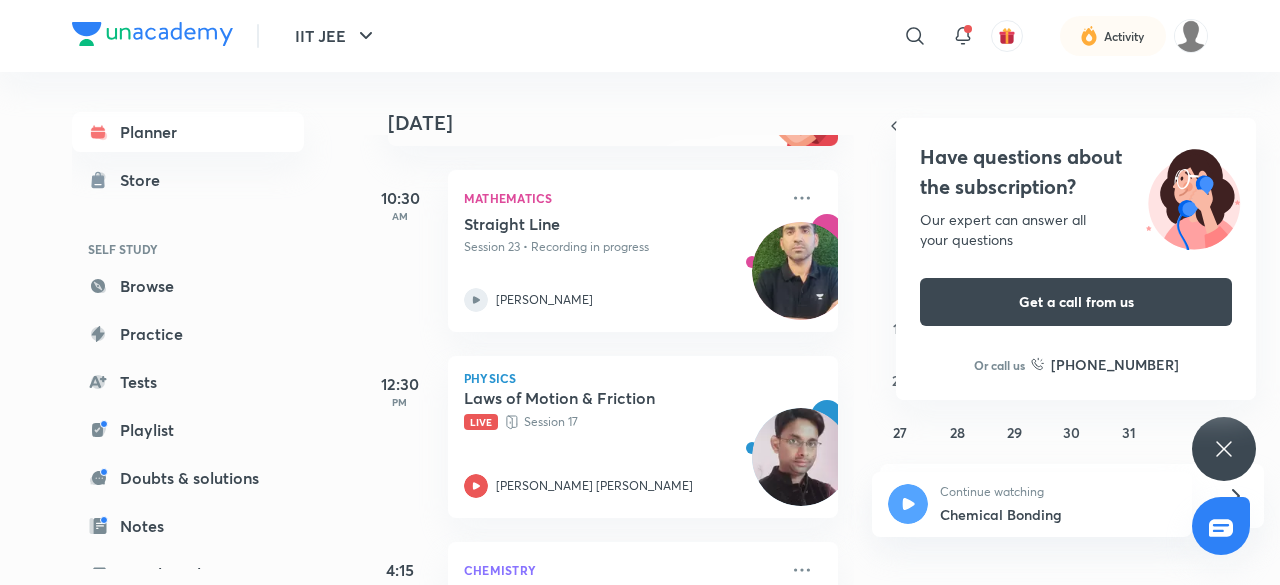 click 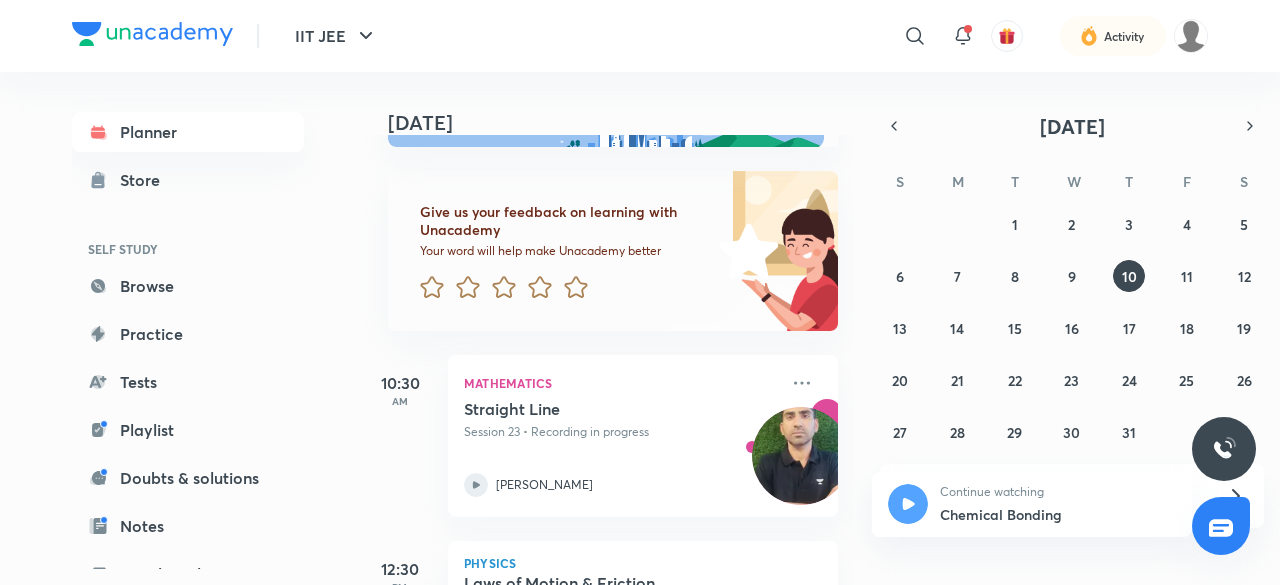 scroll, scrollTop: 98, scrollLeft: 0, axis: vertical 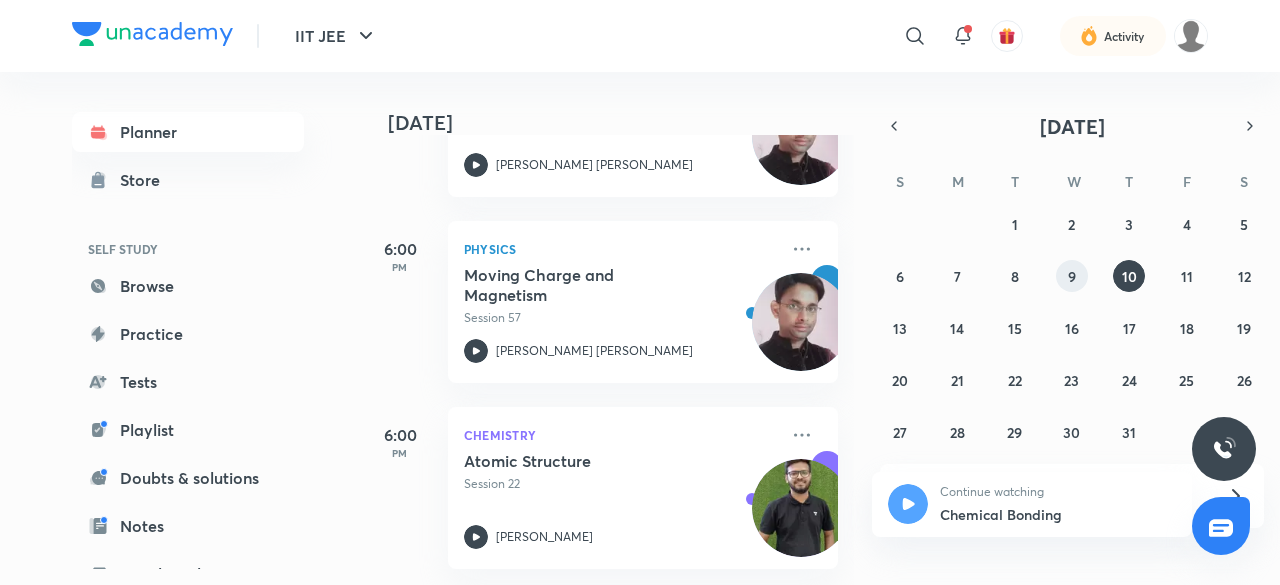 click on "9" at bounding box center (1072, 276) 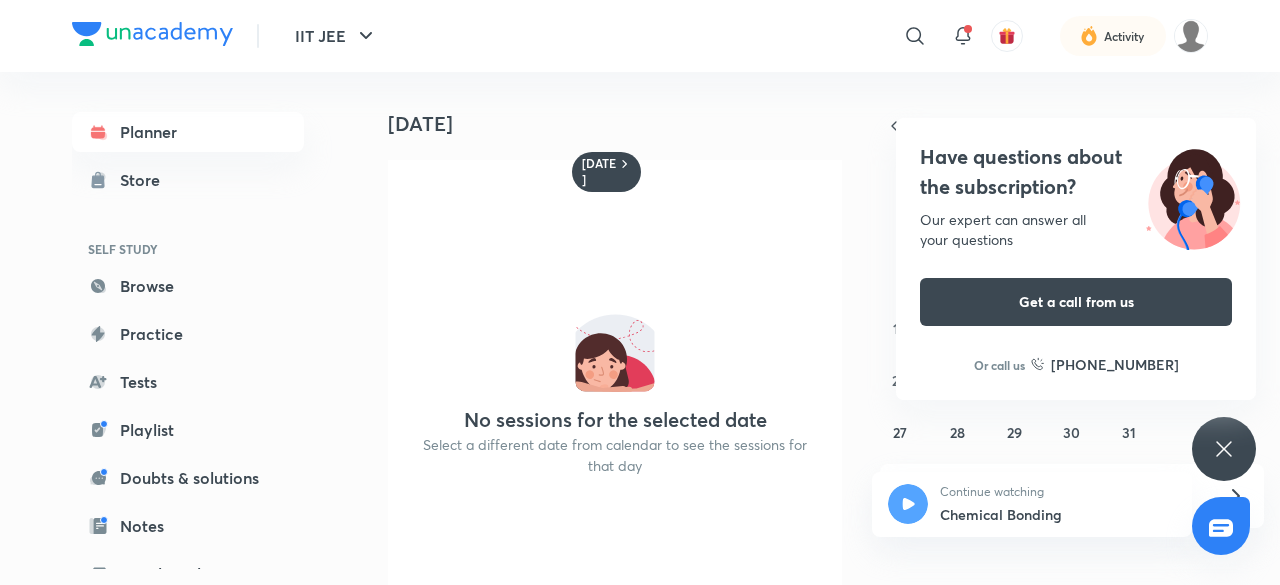 click 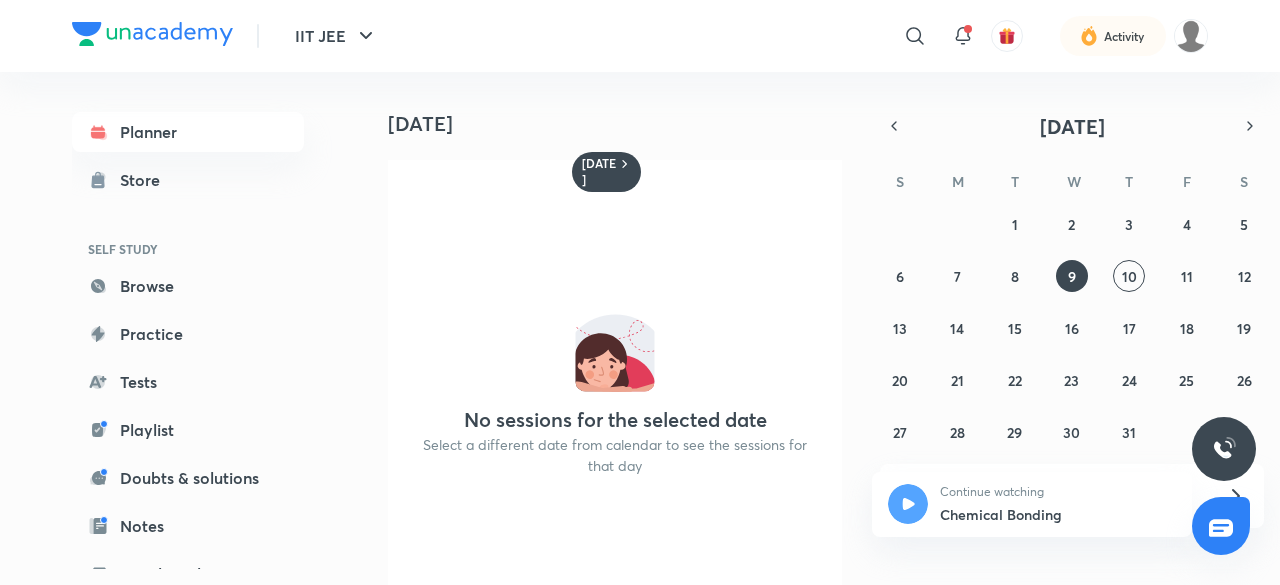 click on "29 30 1 2 3 4 5 6 7 8 9 10 11 12 13 14 15 16 17 18 19 20 21 22 23 24 25 26 27 28 29 30 31 1 2" at bounding box center [1072, 328] 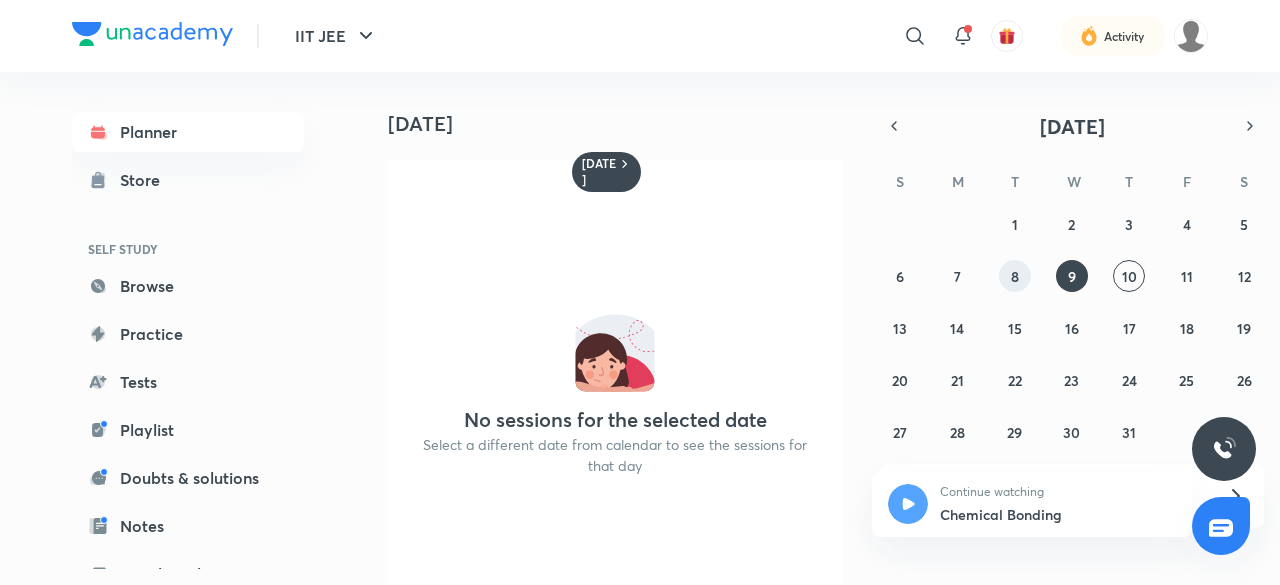 click on "8" at bounding box center (1015, 276) 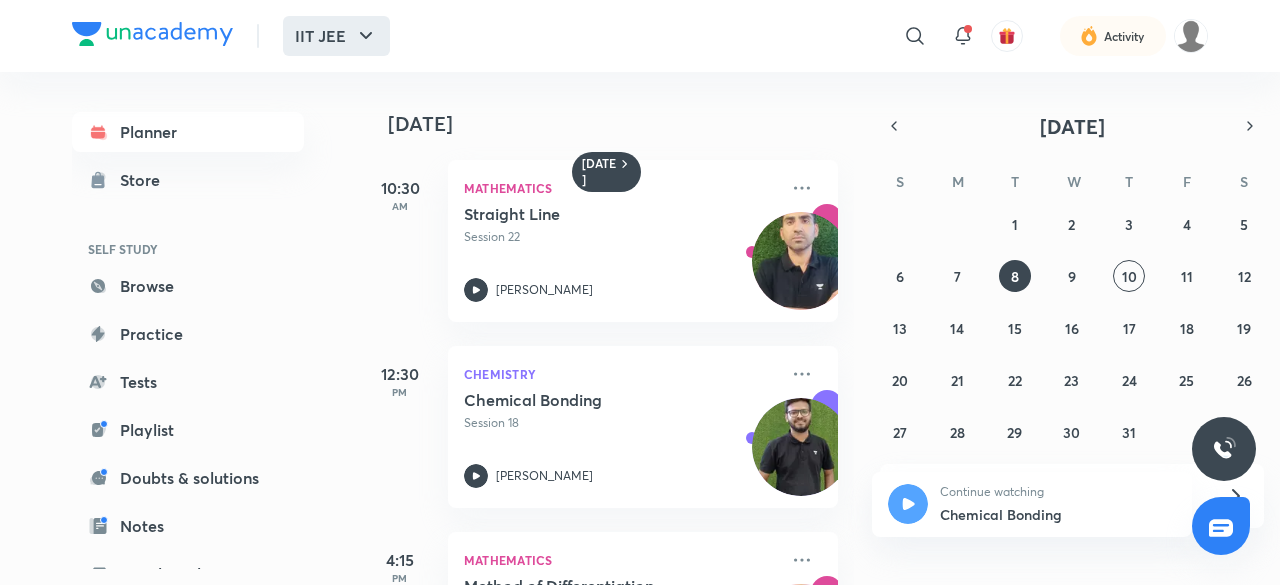 click 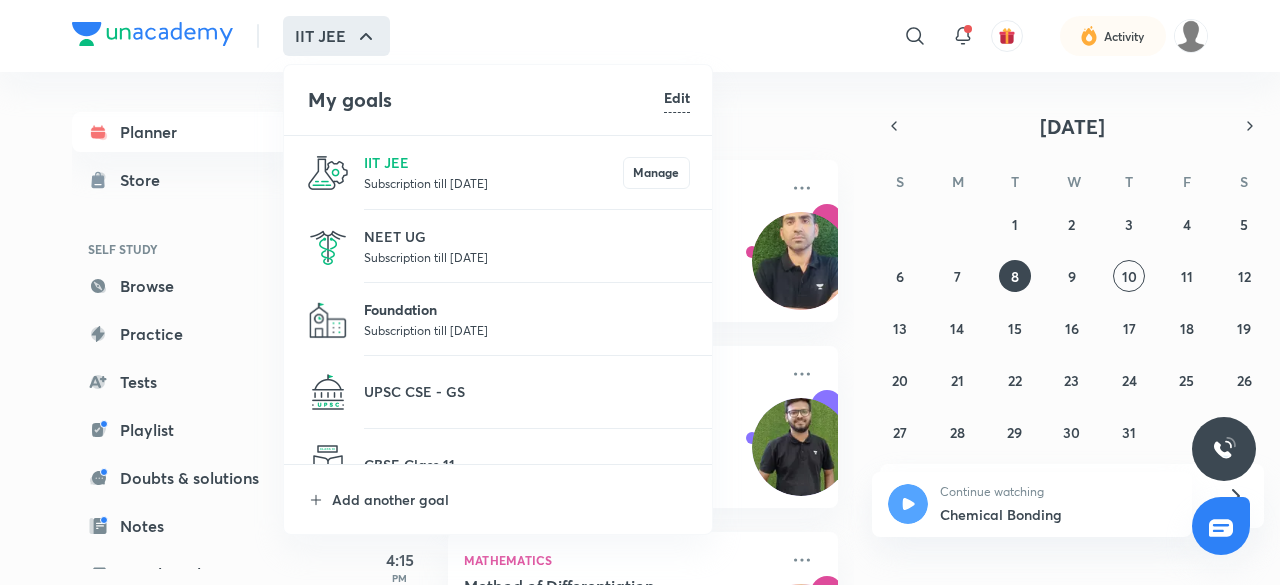 click on "Foundation" at bounding box center (527, 309) 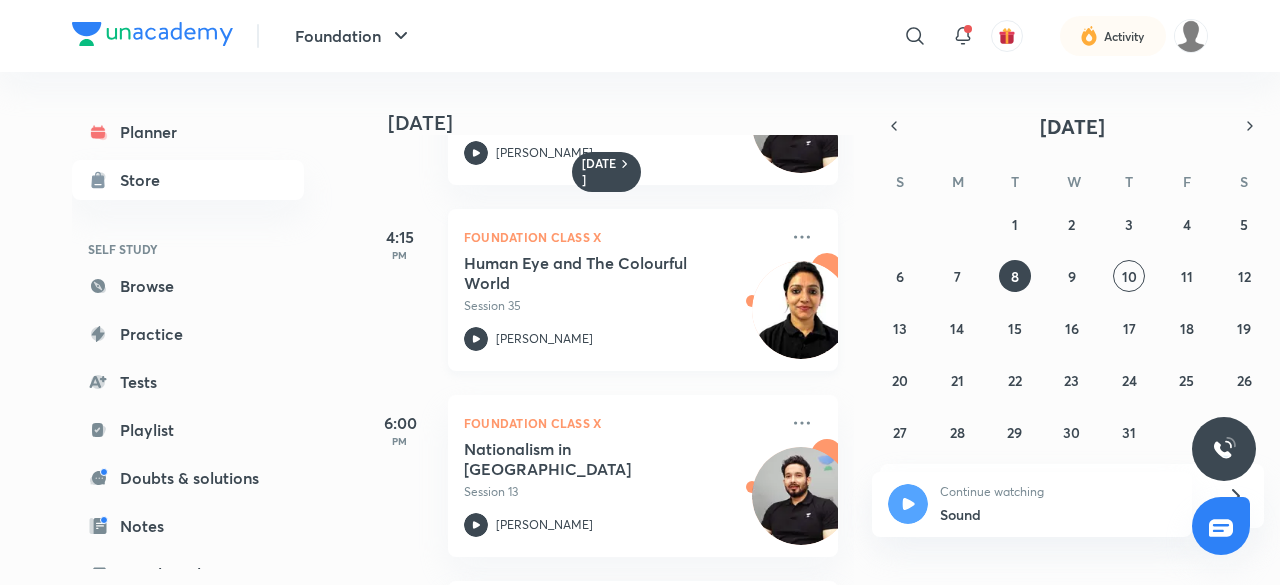 scroll, scrollTop: 0, scrollLeft: 0, axis: both 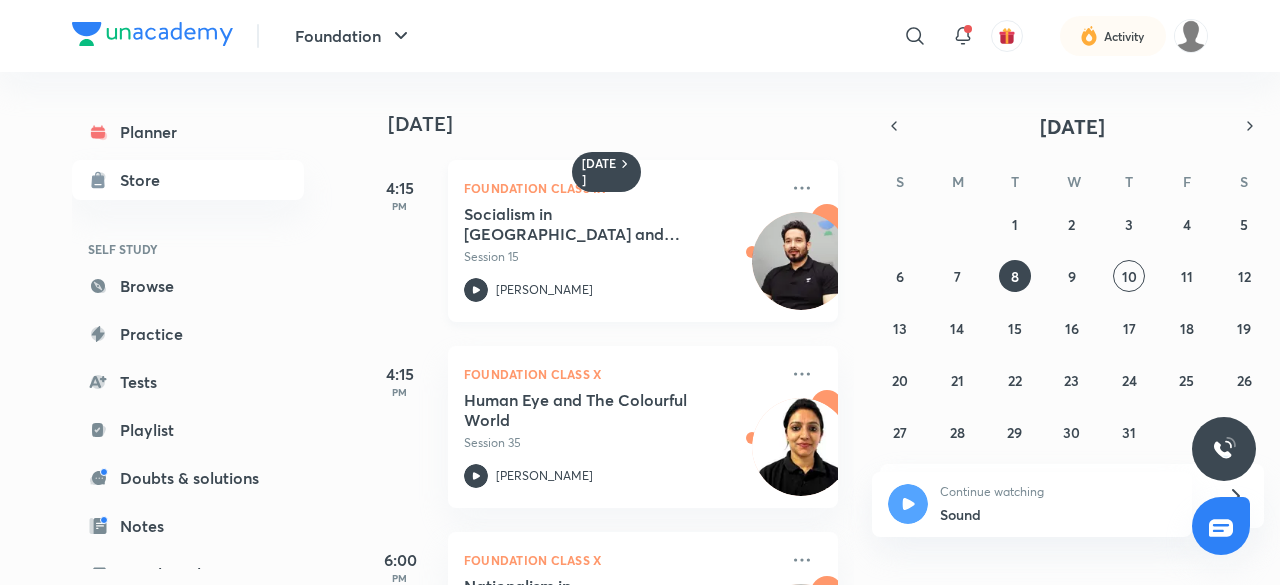 click 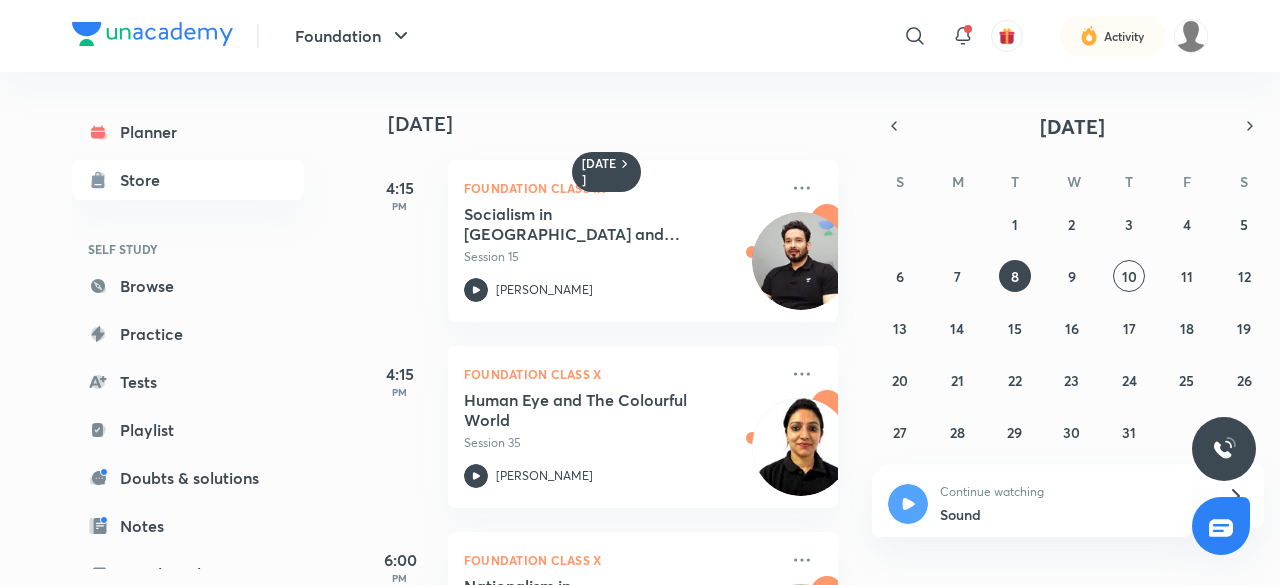 scroll, scrollTop: 188, scrollLeft: 0, axis: vertical 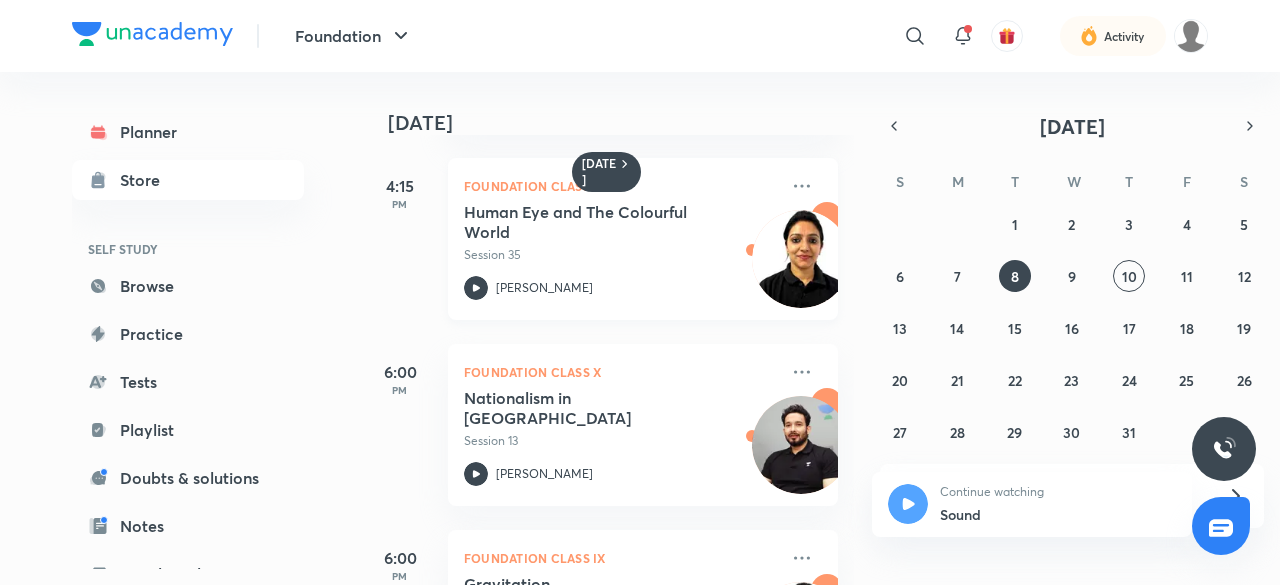 click 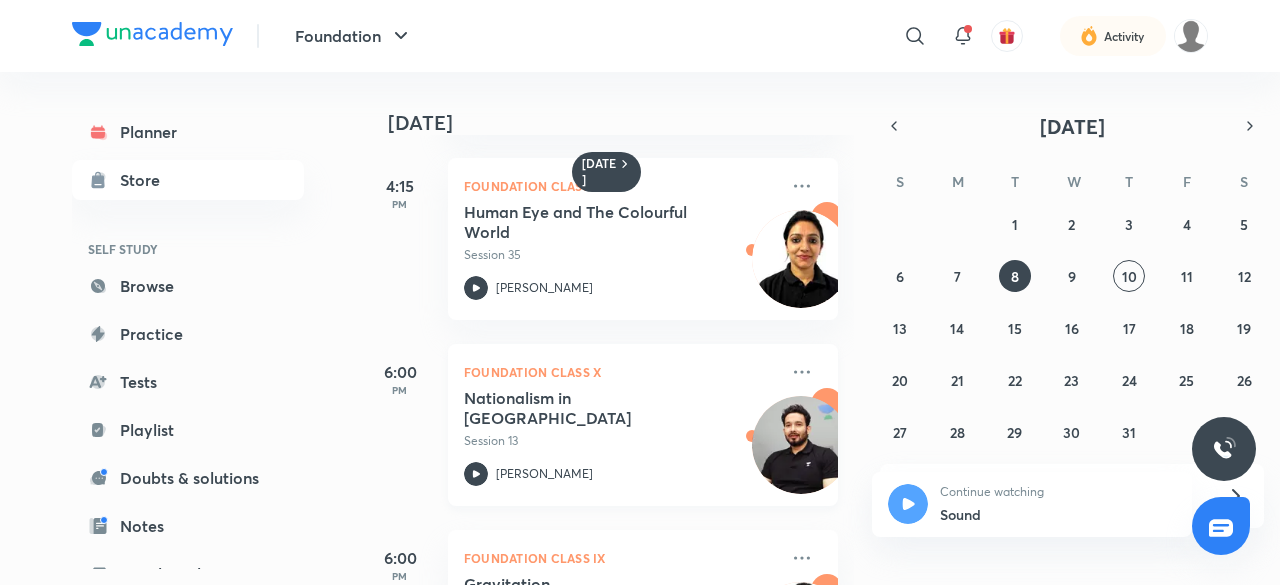 scroll, scrollTop: 326, scrollLeft: 20, axis: both 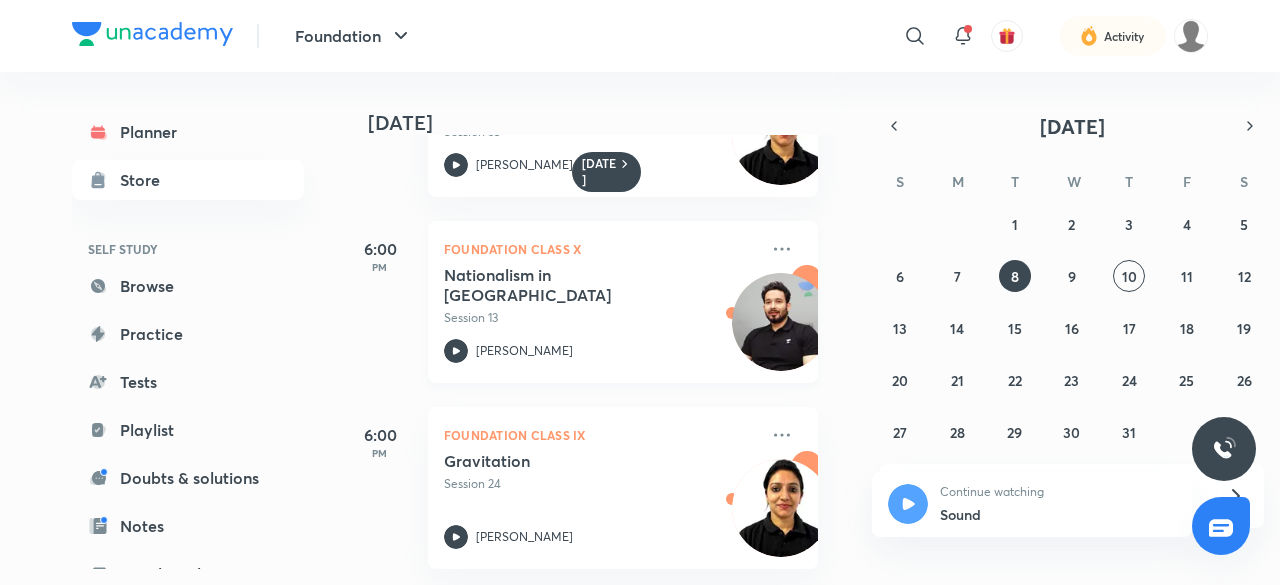 click 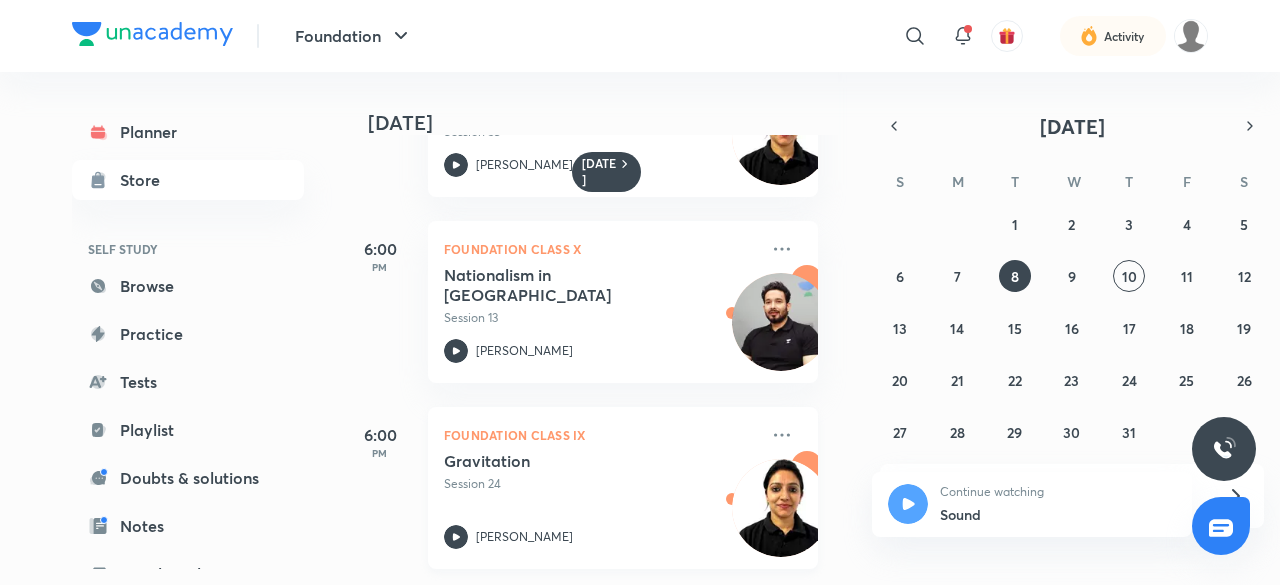 click 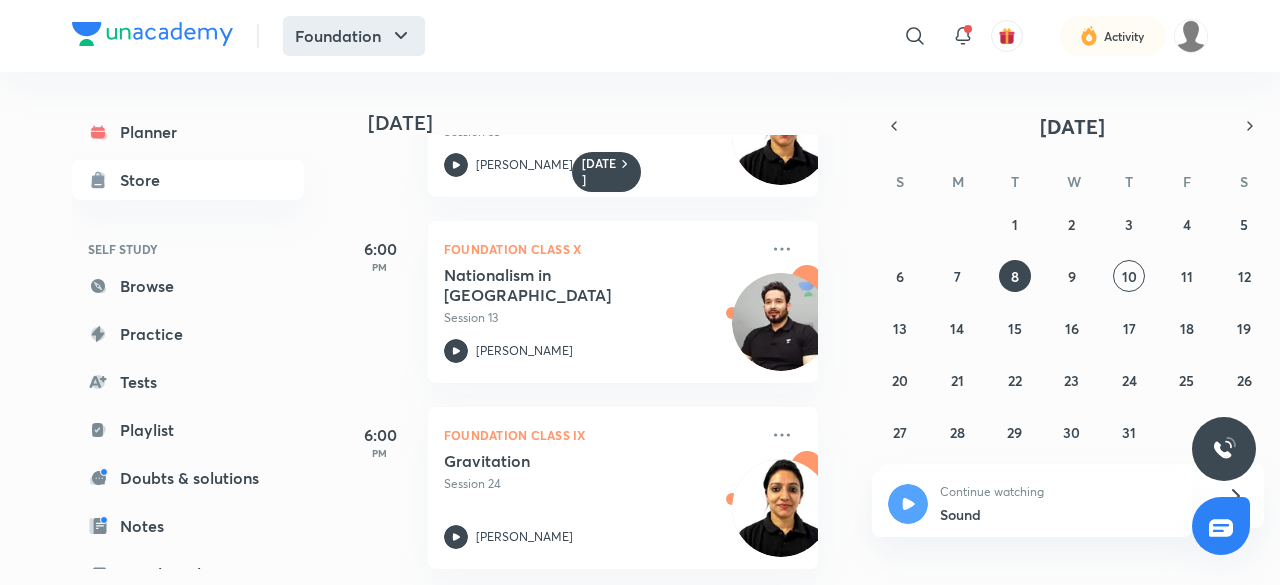click 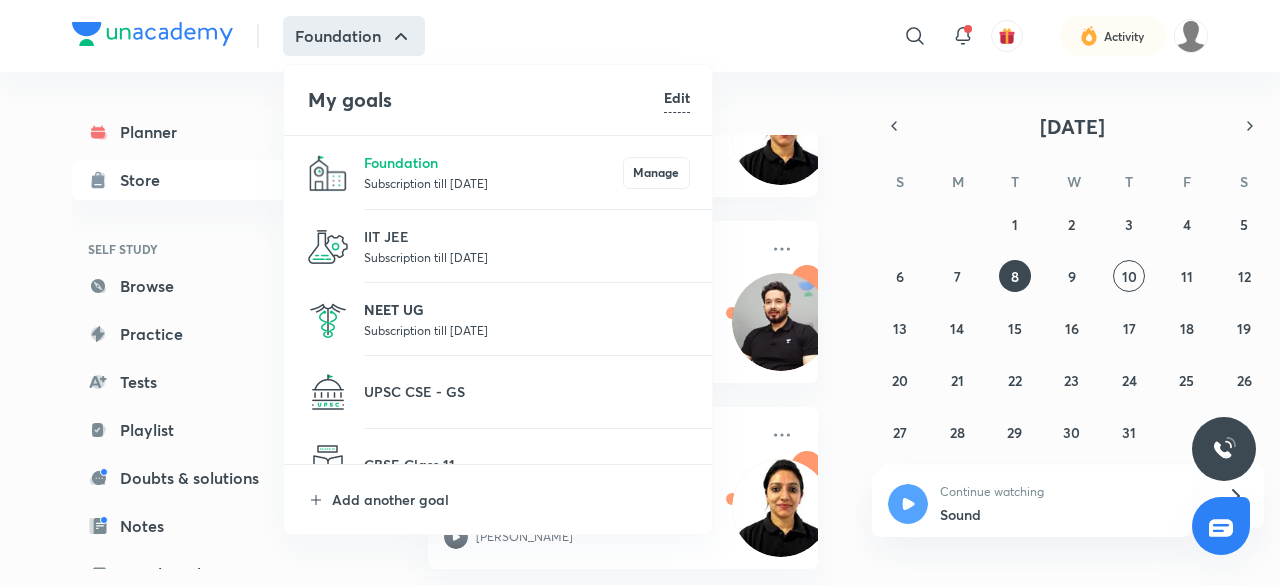 click on "NEET UG" at bounding box center [527, 309] 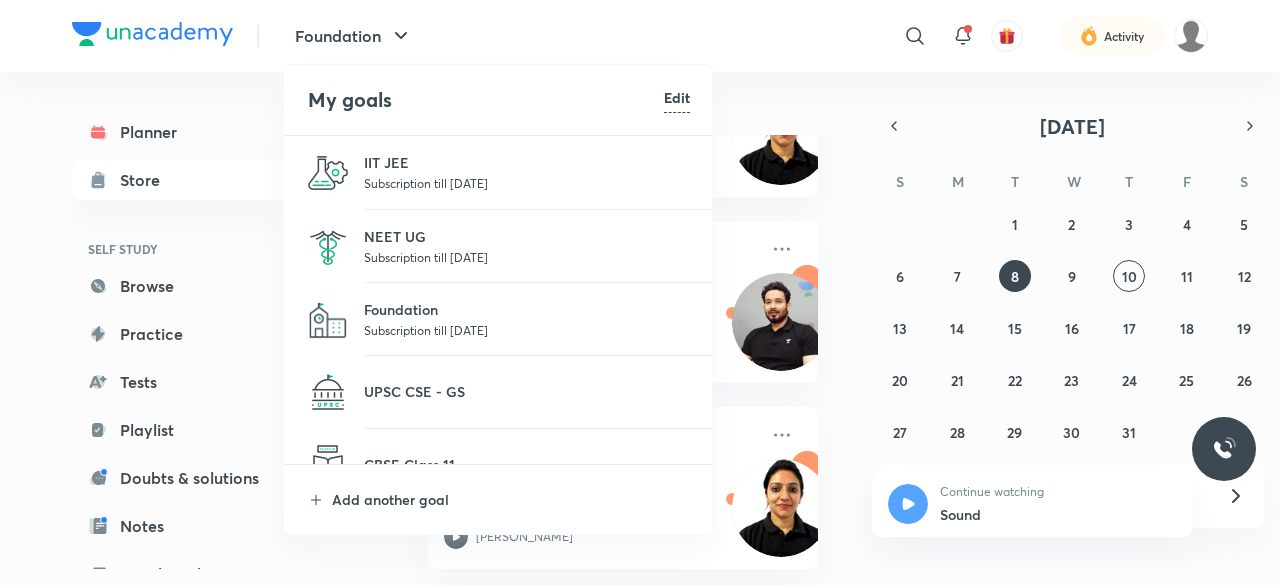 scroll, scrollTop: 0, scrollLeft: 20, axis: horizontal 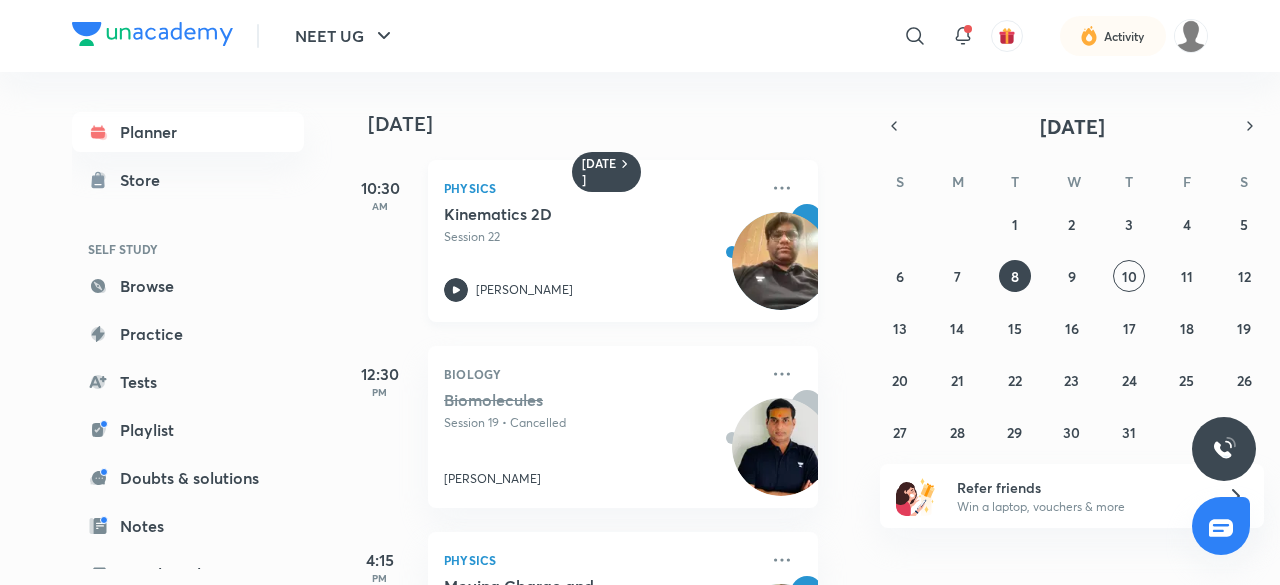 click 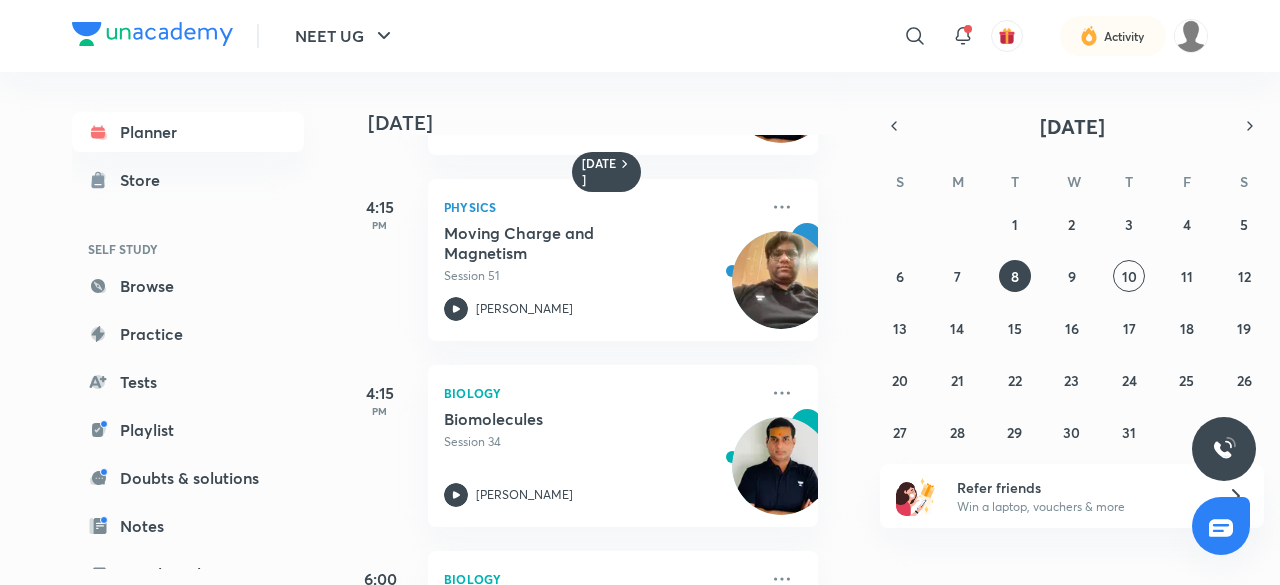 scroll, scrollTop: 356, scrollLeft: 20, axis: both 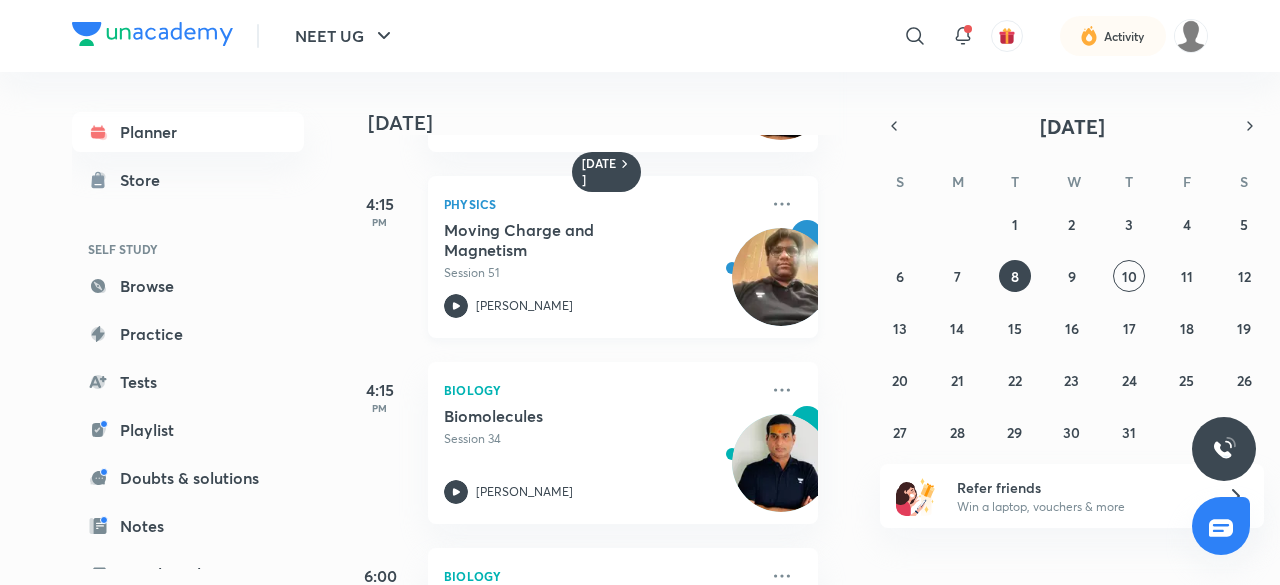 click 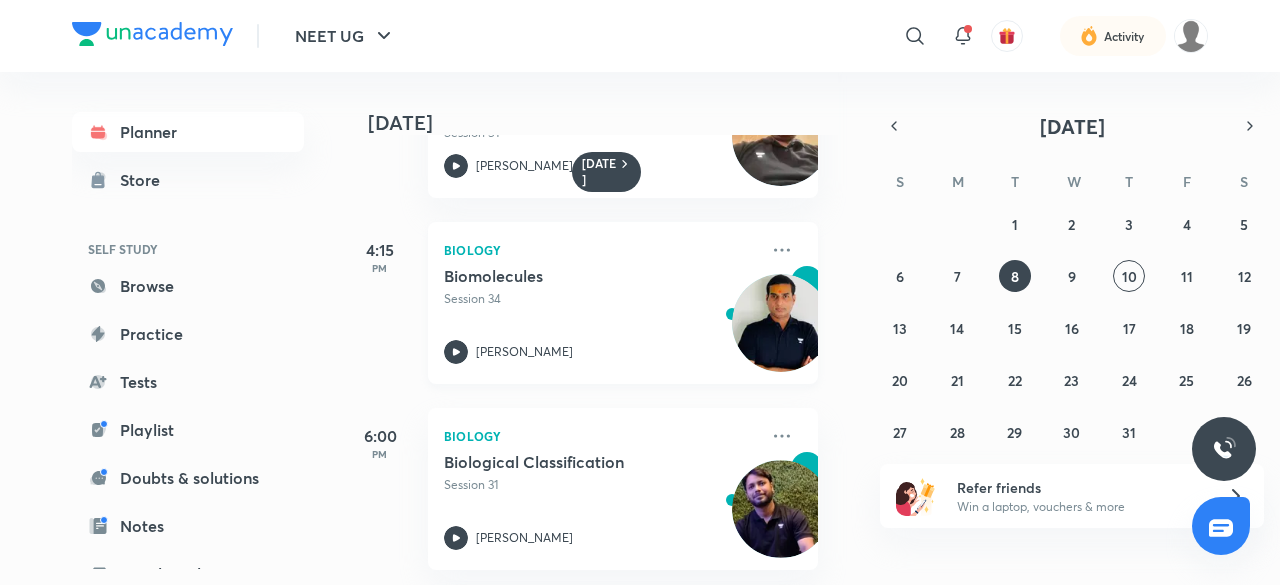 scroll, scrollTop: 497, scrollLeft: 20, axis: both 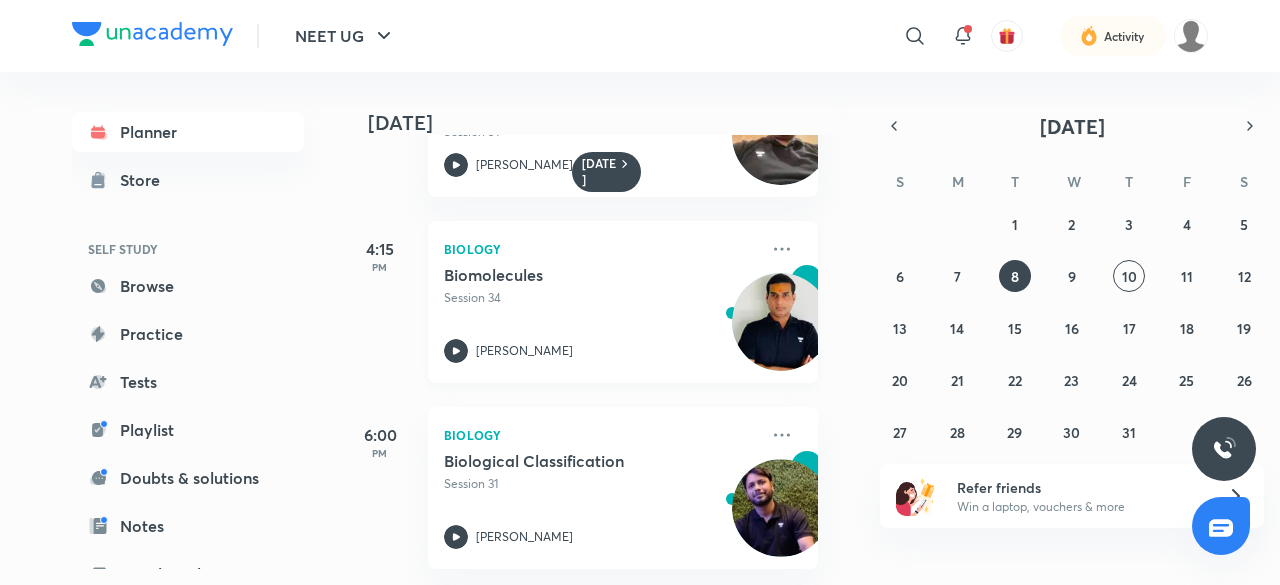 click 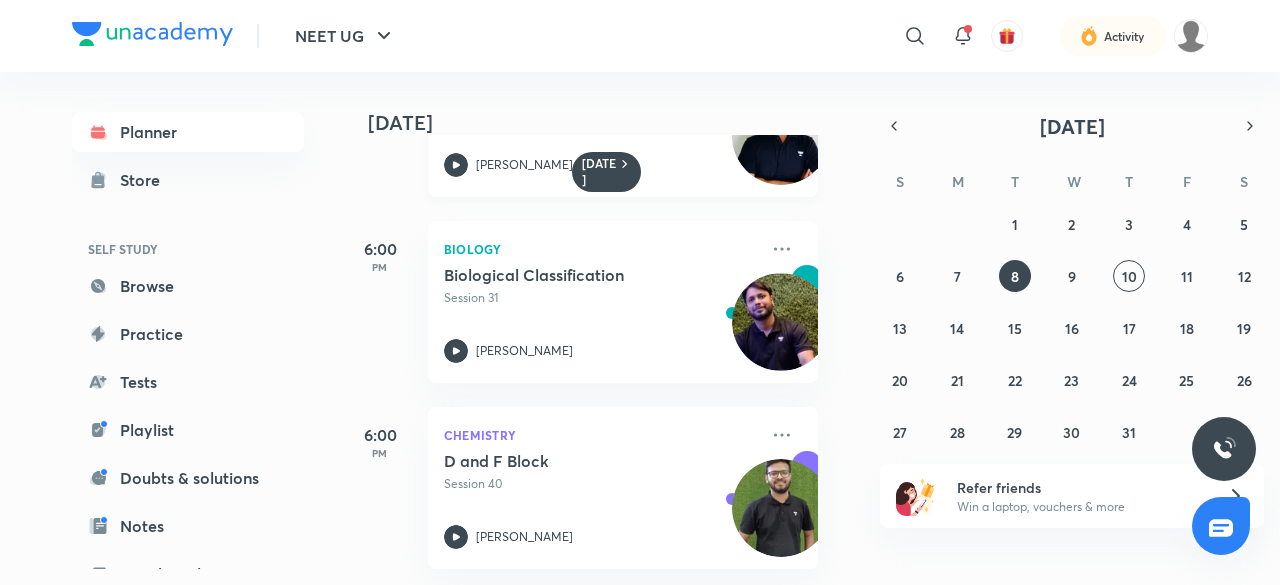 scroll, scrollTop: 698, scrollLeft: 20, axis: both 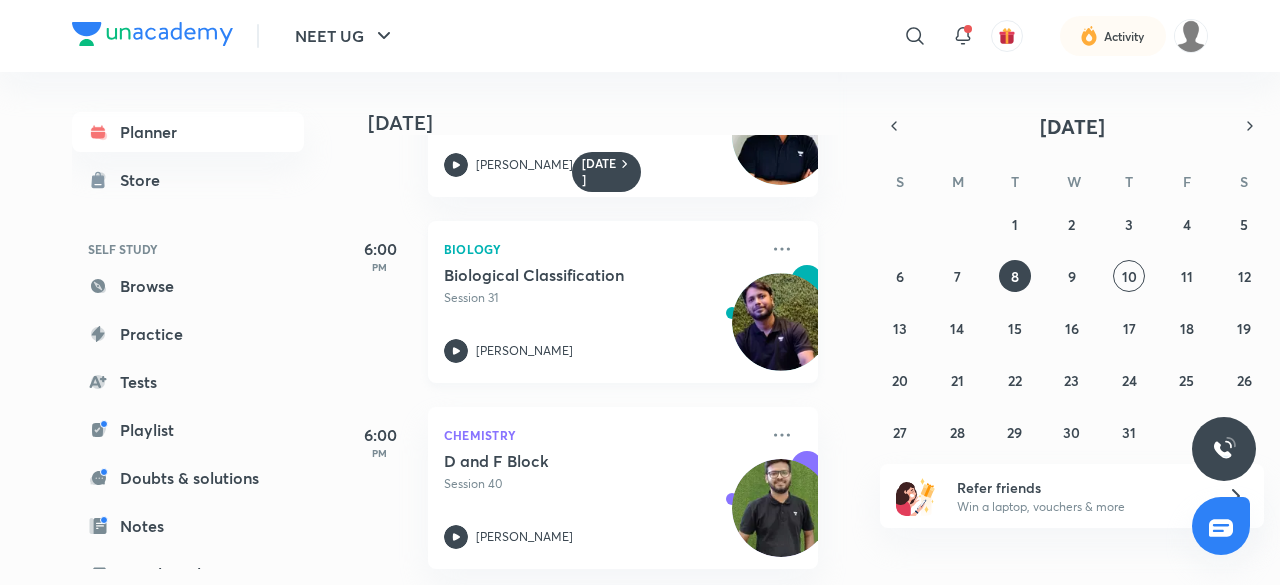 click 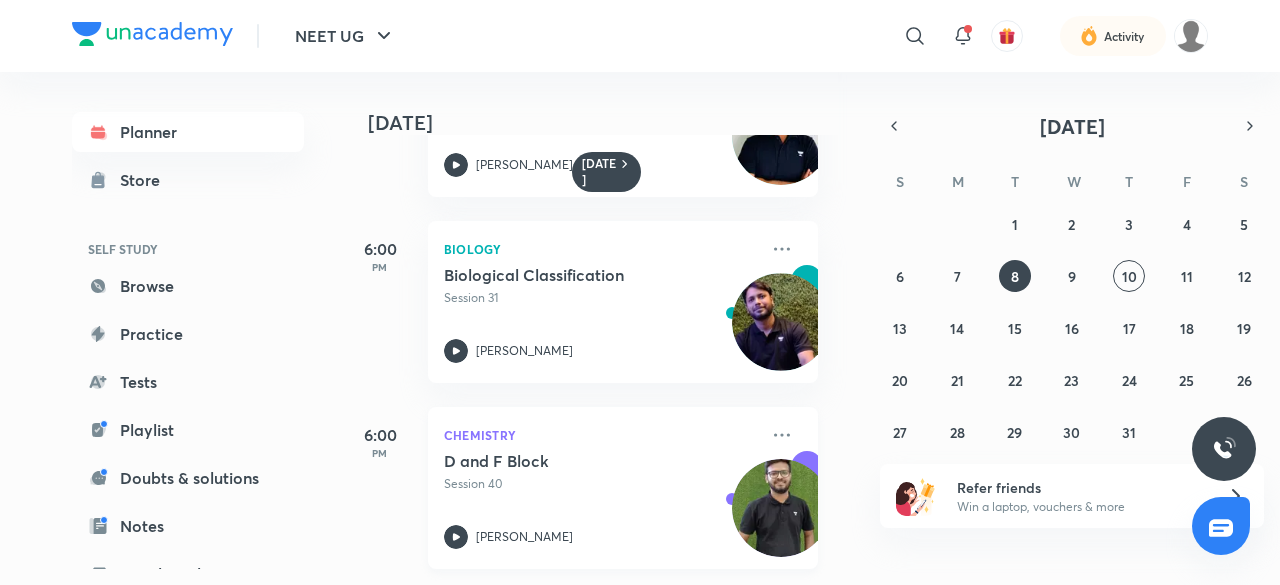 click 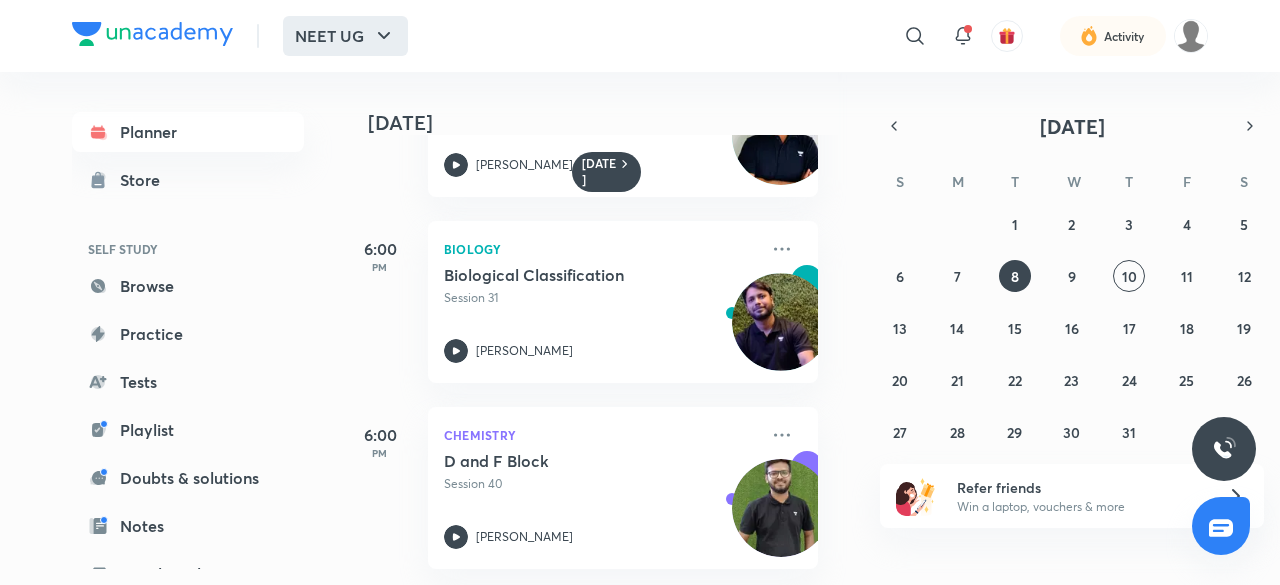 click 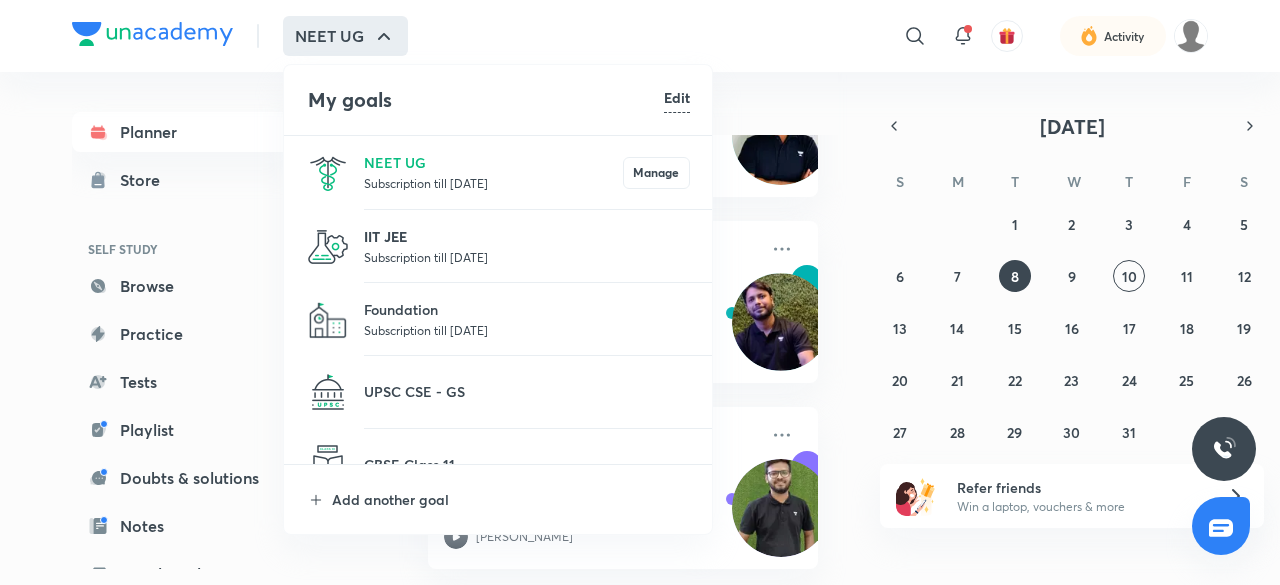 click on "IIT JEE" at bounding box center (527, 236) 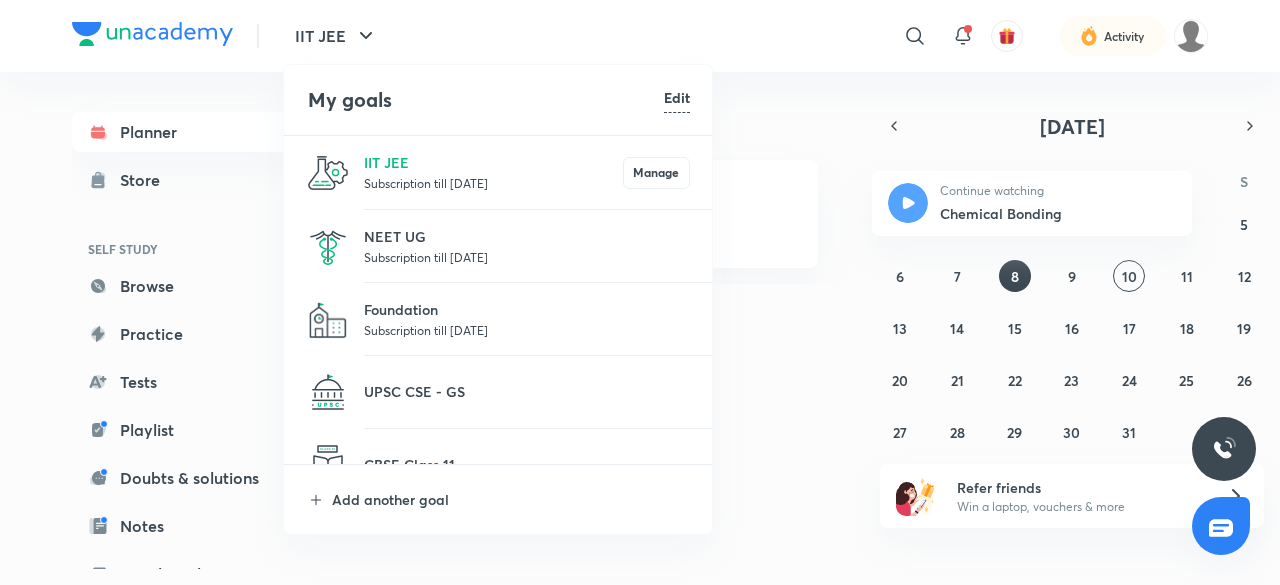 scroll, scrollTop: 0, scrollLeft: 20, axis: horizontal 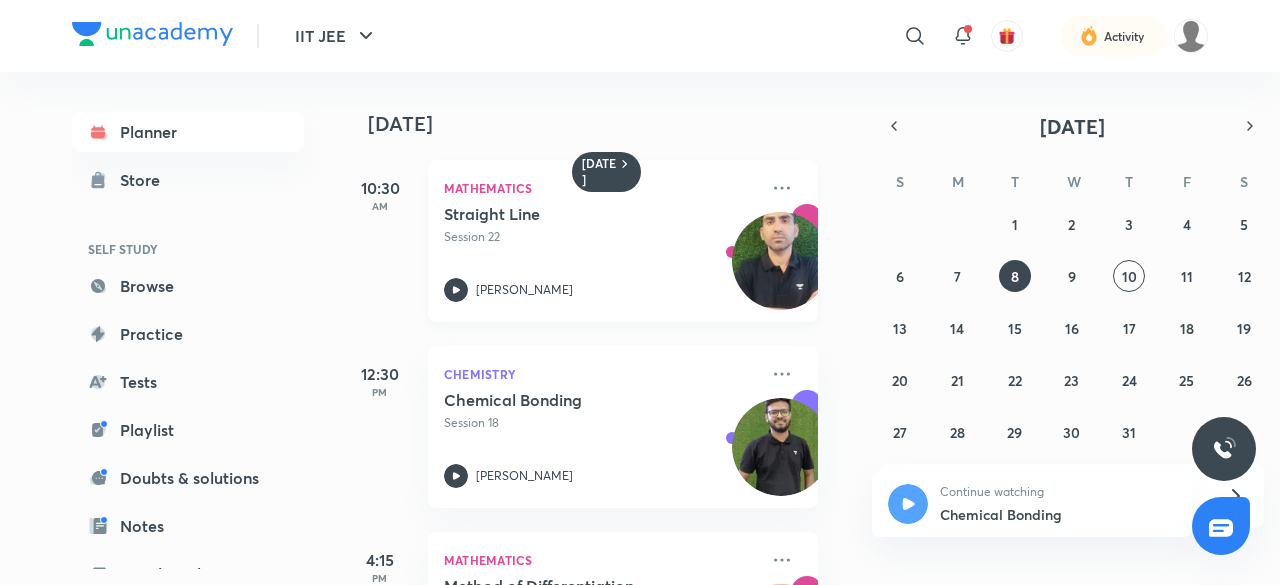 click 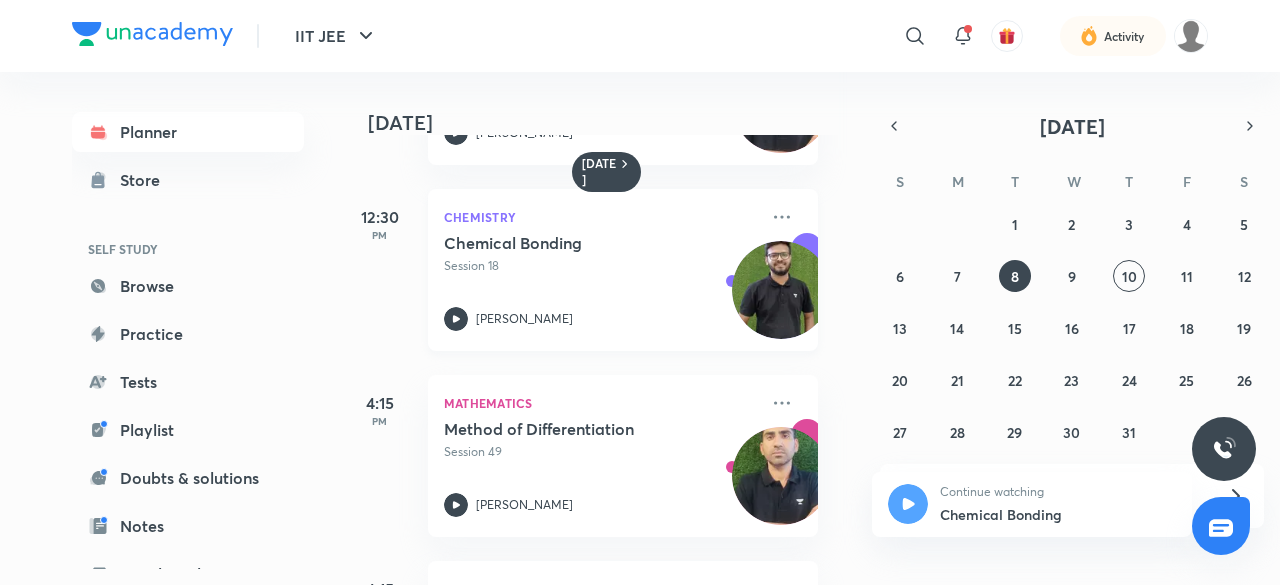 scroll, scrollTop: 160, scrollLeft: 20, axis: both 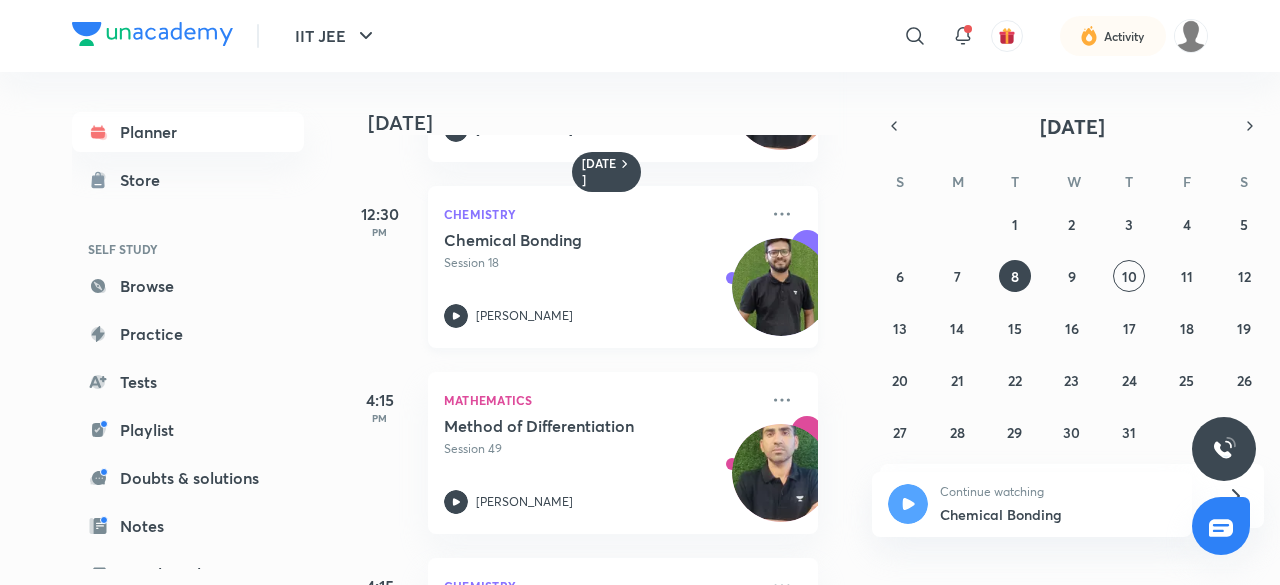 click 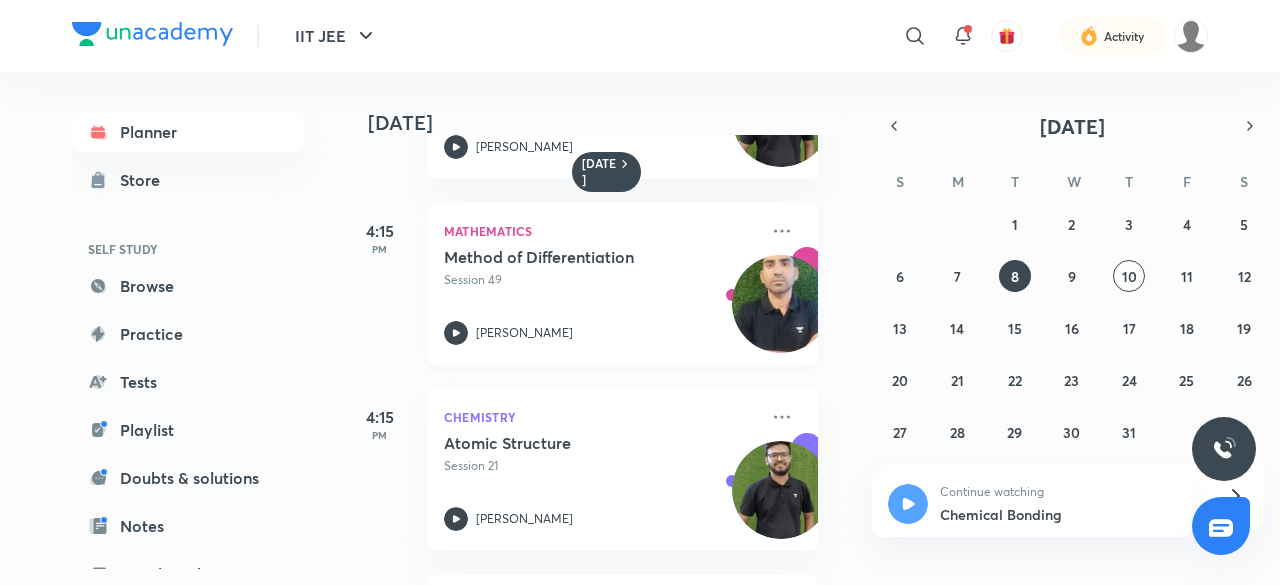 scroll, scrollTop: 339, scrollLeft: 20, axis: both 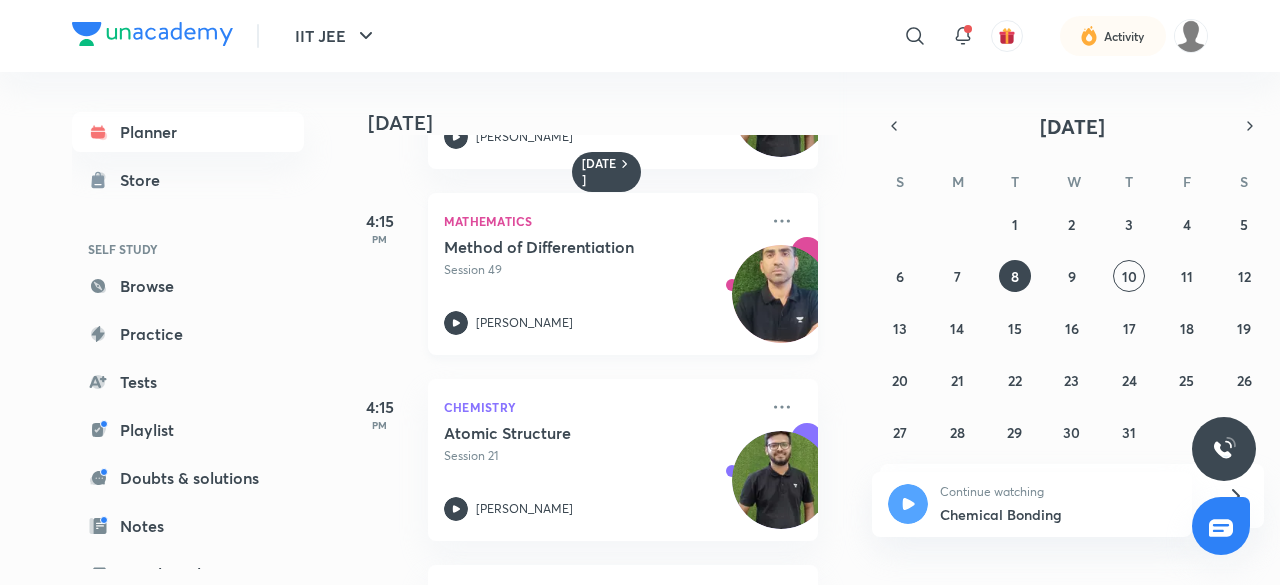 click 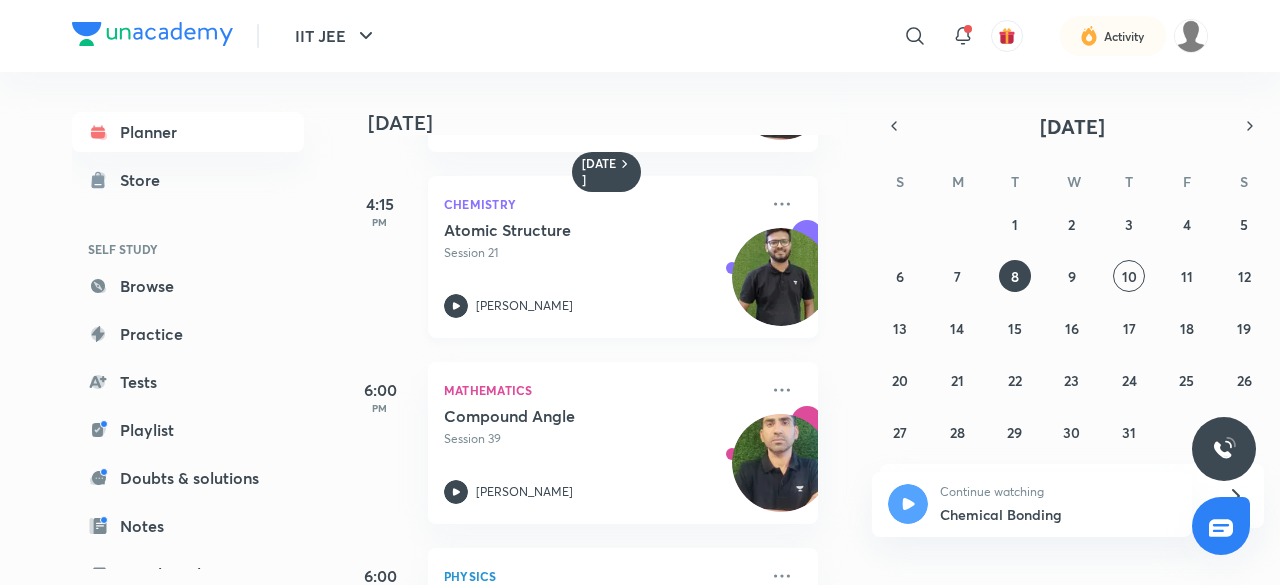 scroll, scrollTop: 555, scrollLeft: 20, axis: both 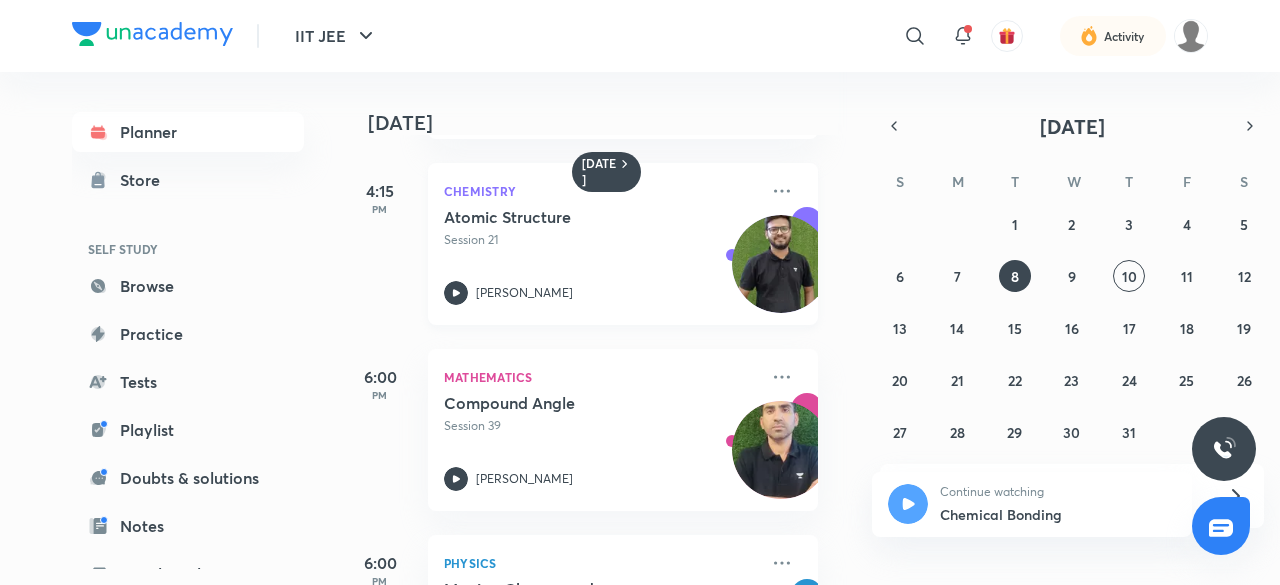 click 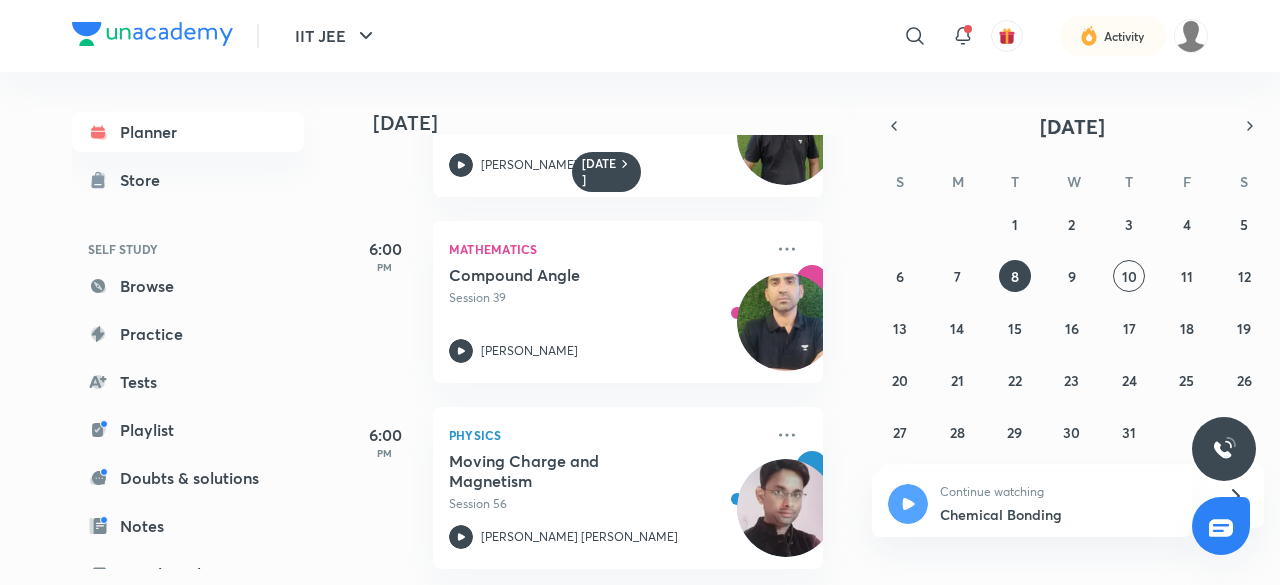 scroll, scrollTop: 698, scrollLeft: 12, axis: both 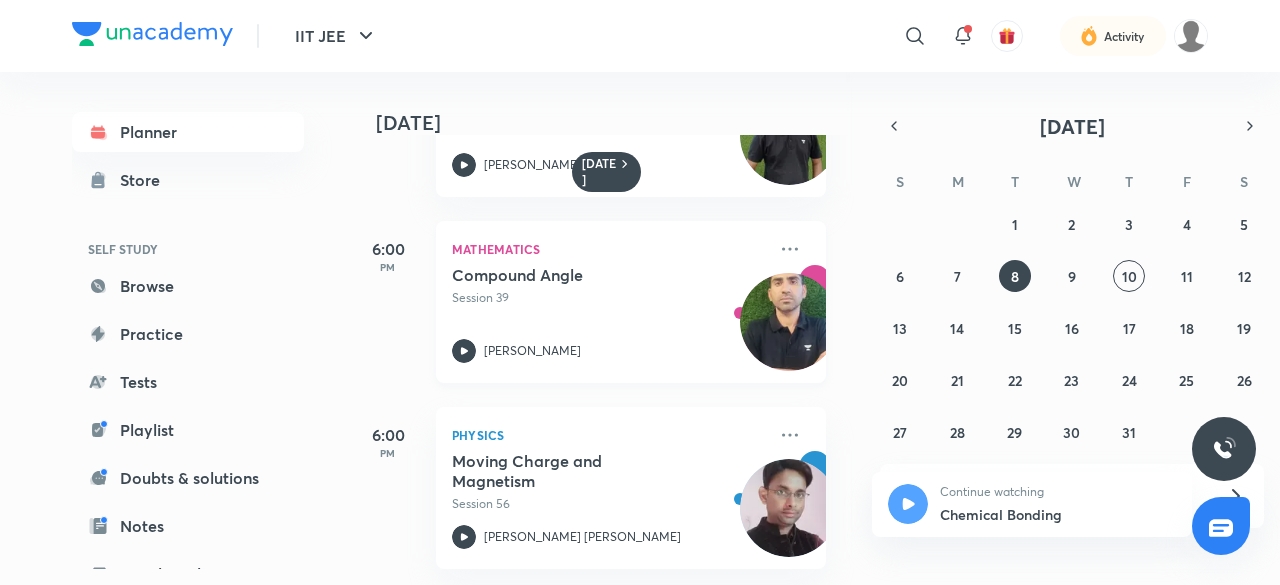 click 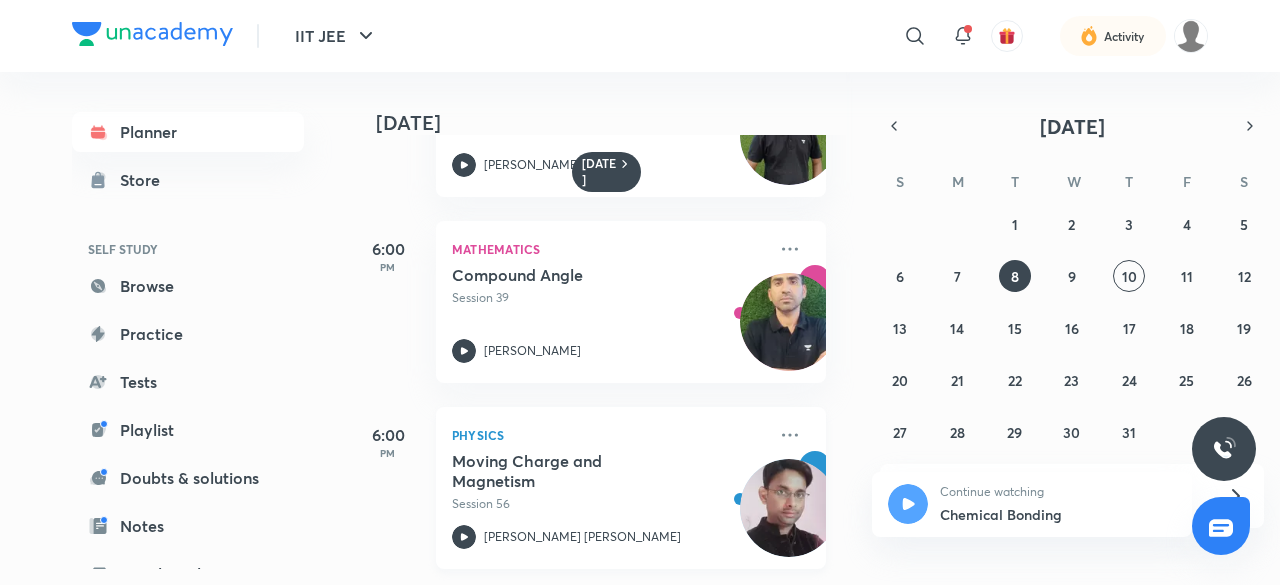 click 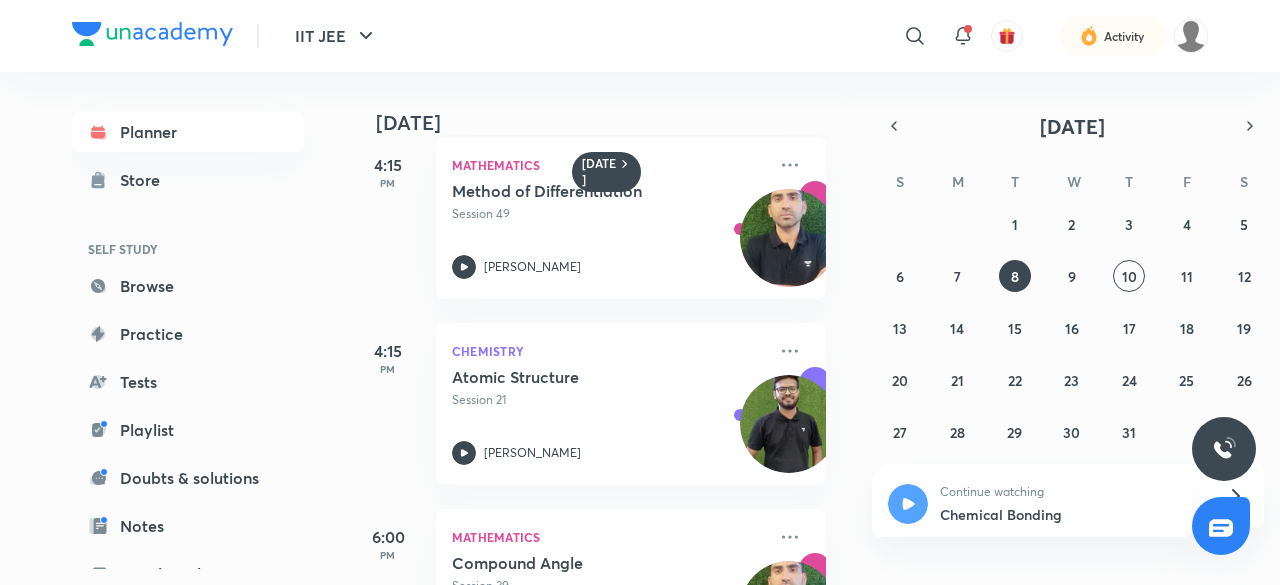 scroll, scrollTop: 698, scrollLeft: 12, axis: both 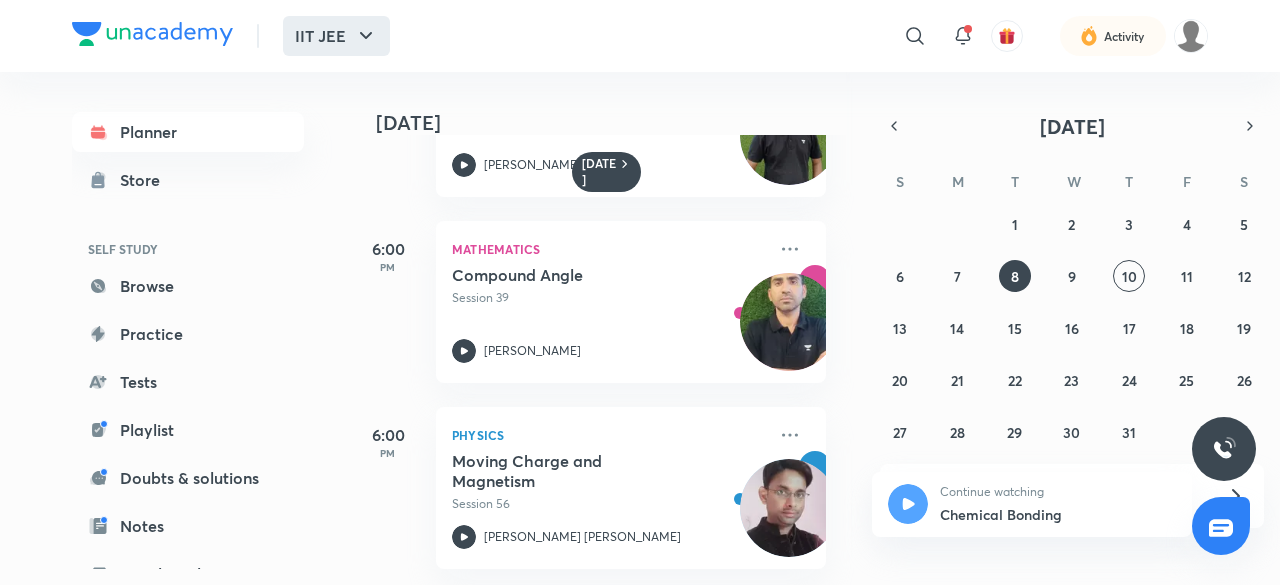 click 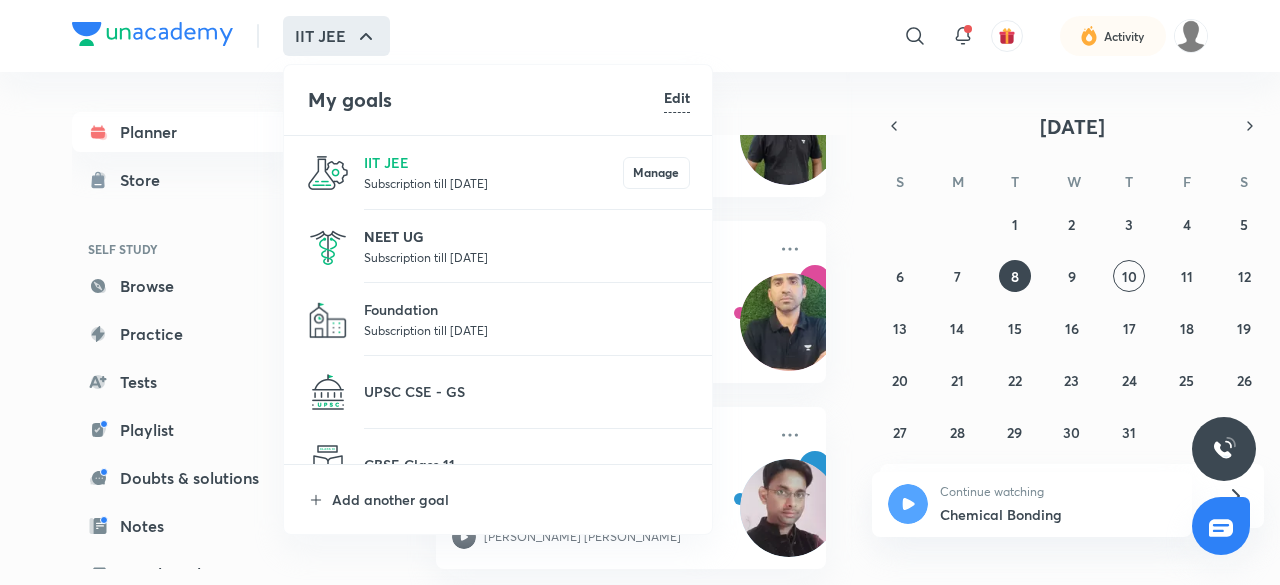 click on "NEET UG" at bounding box center (527, 236) 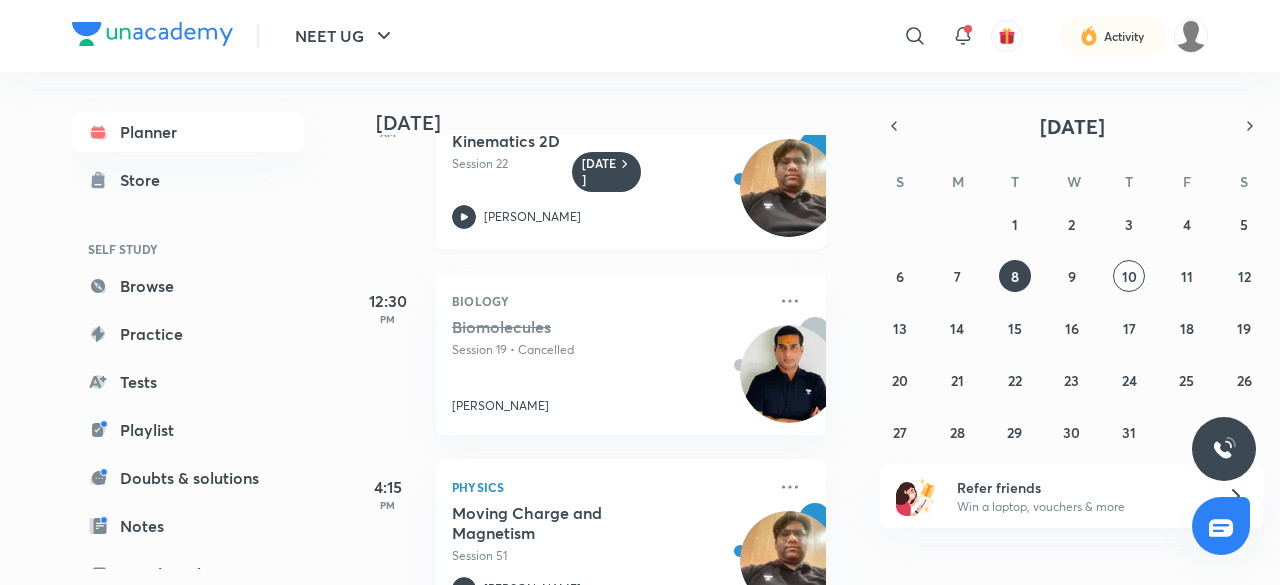 scroll, scrollTop: 0, scrollLeft: 12, axis: horizontal 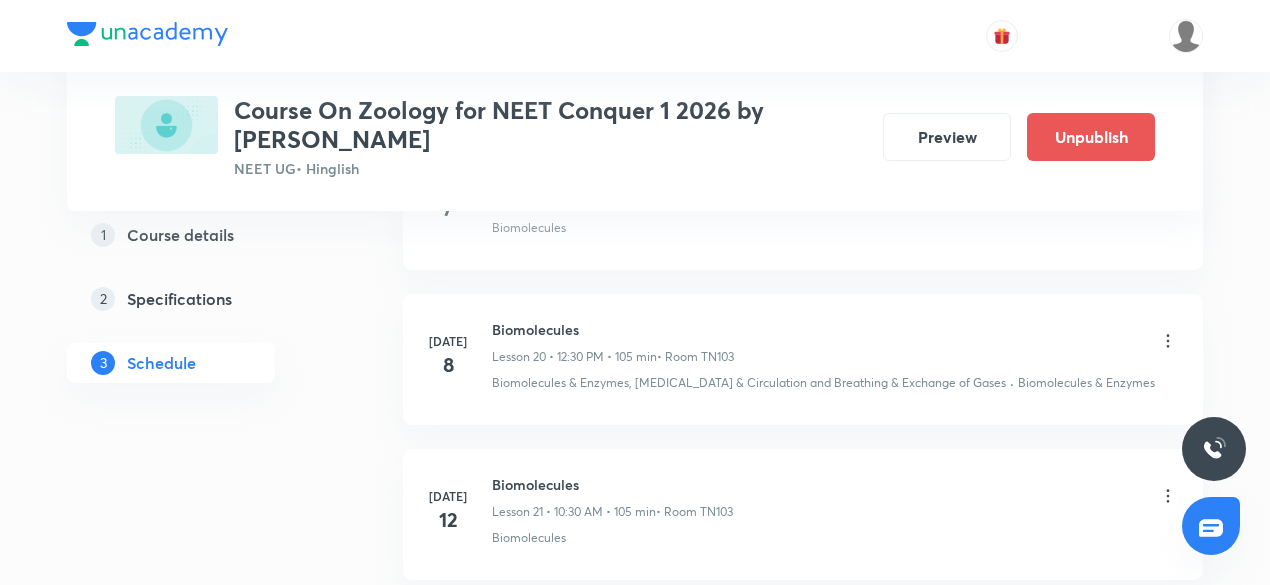 click 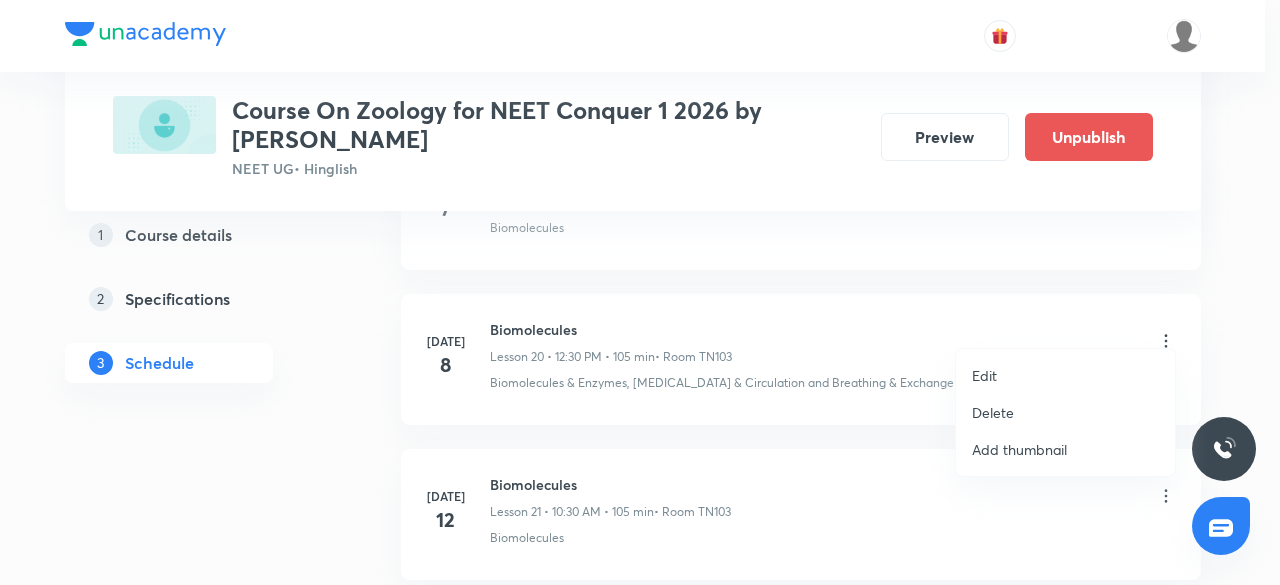 click on "Delete" at bounding box center (993, 412) 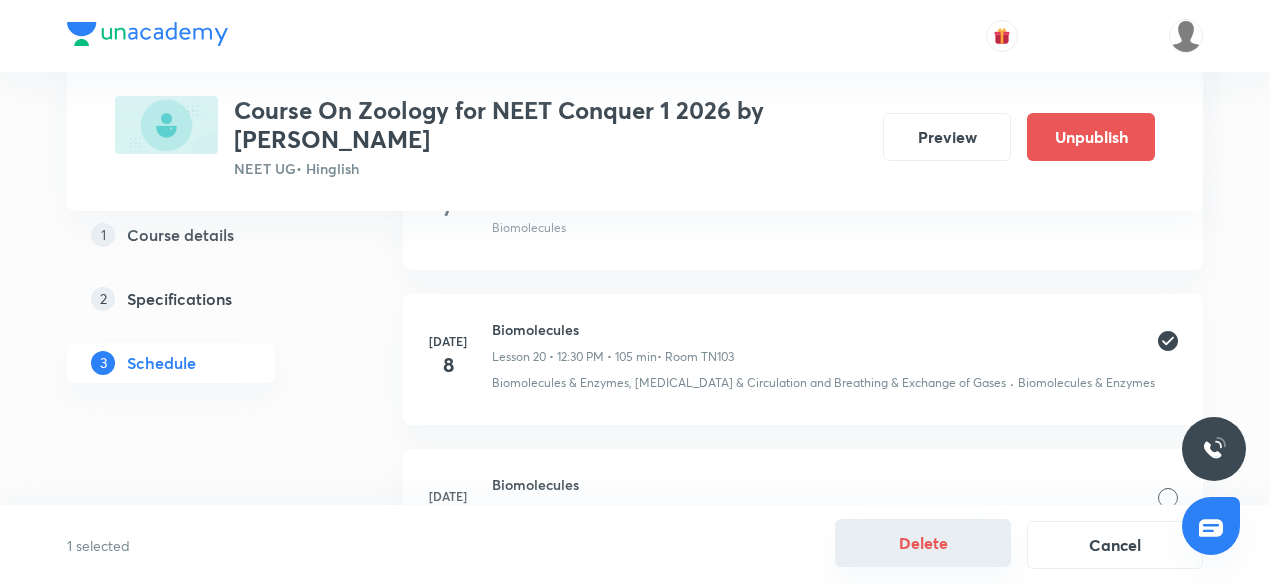 click on "Delete" at bounding box center [923, 543] 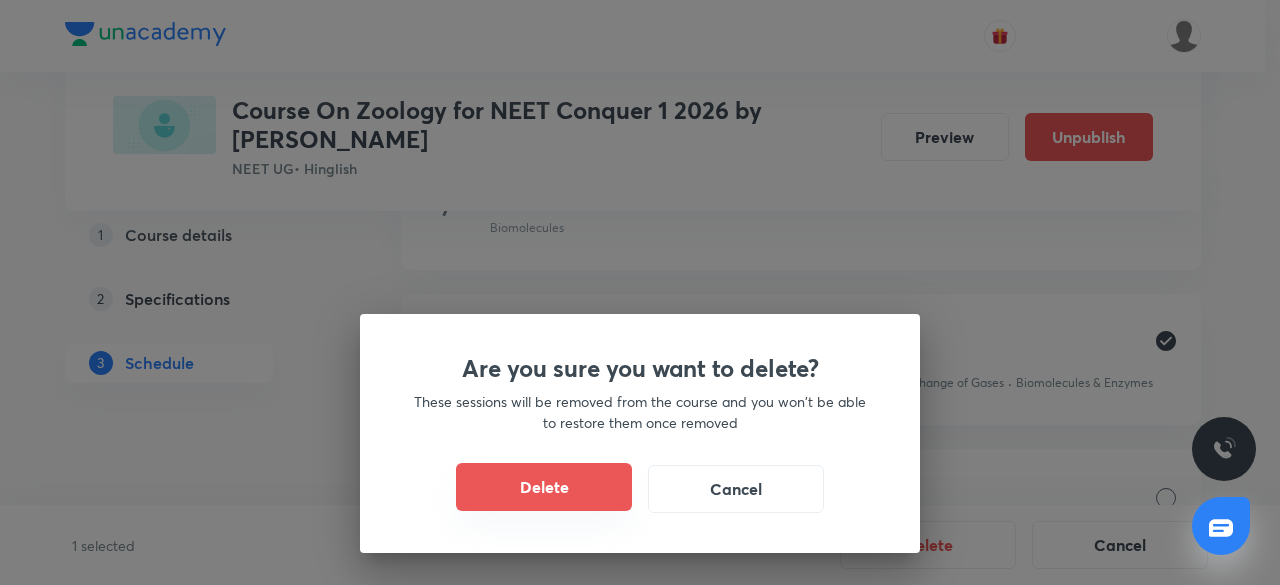 click on "Delete" at bounding box center [544, 487] 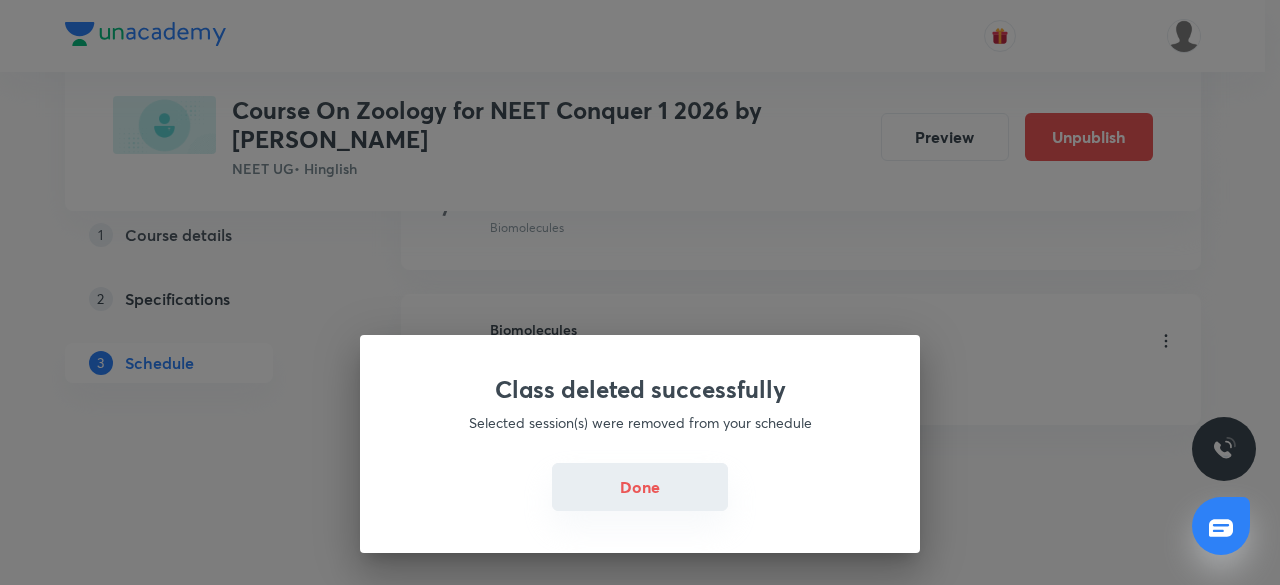 click on "Done" at bounding box center (640, 487) 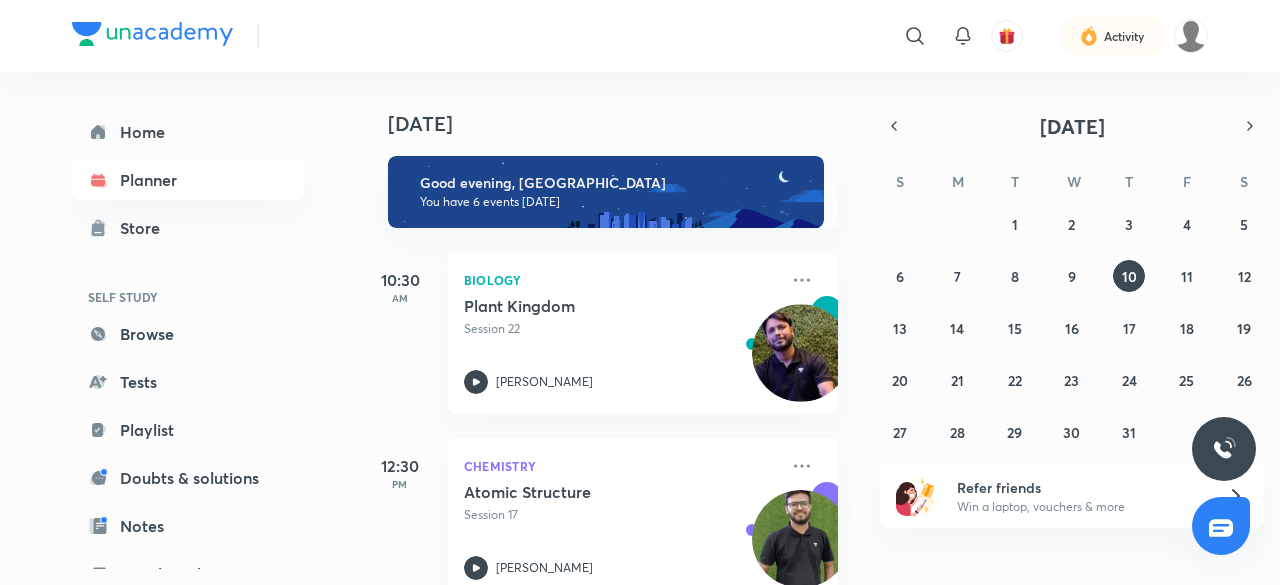 scroll, scrollTop: 0, scrollLeft: 0, axis: both 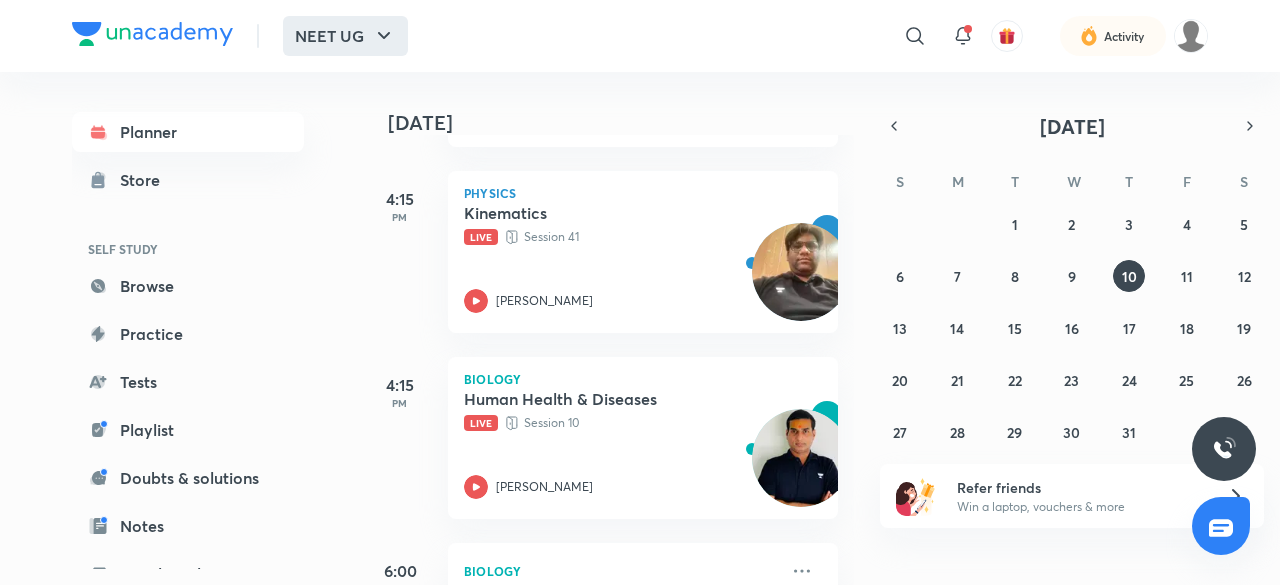click 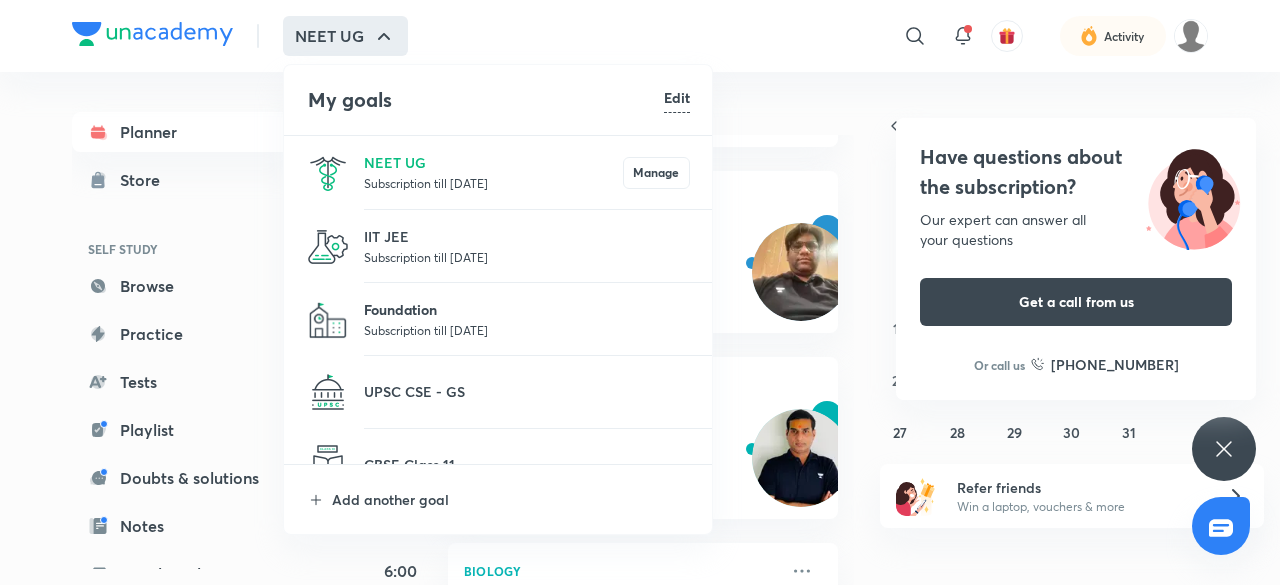 click on "Foundation" at bounding box center [527, 309] 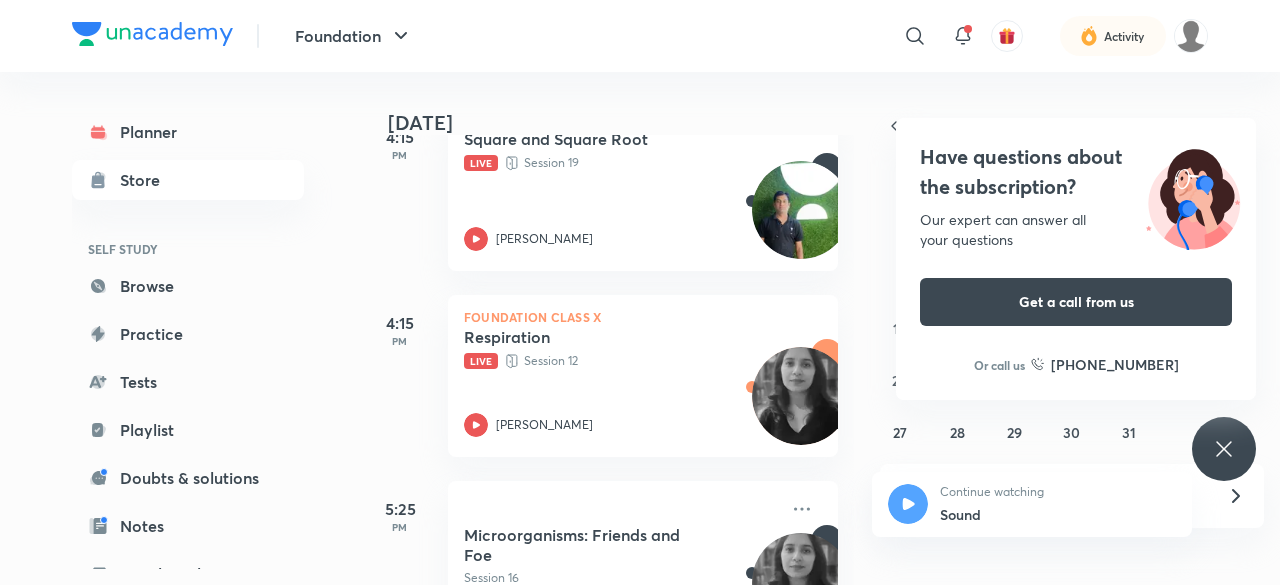 scroll, scrollTop: 328, scrollLeft: 0, axis: vertical 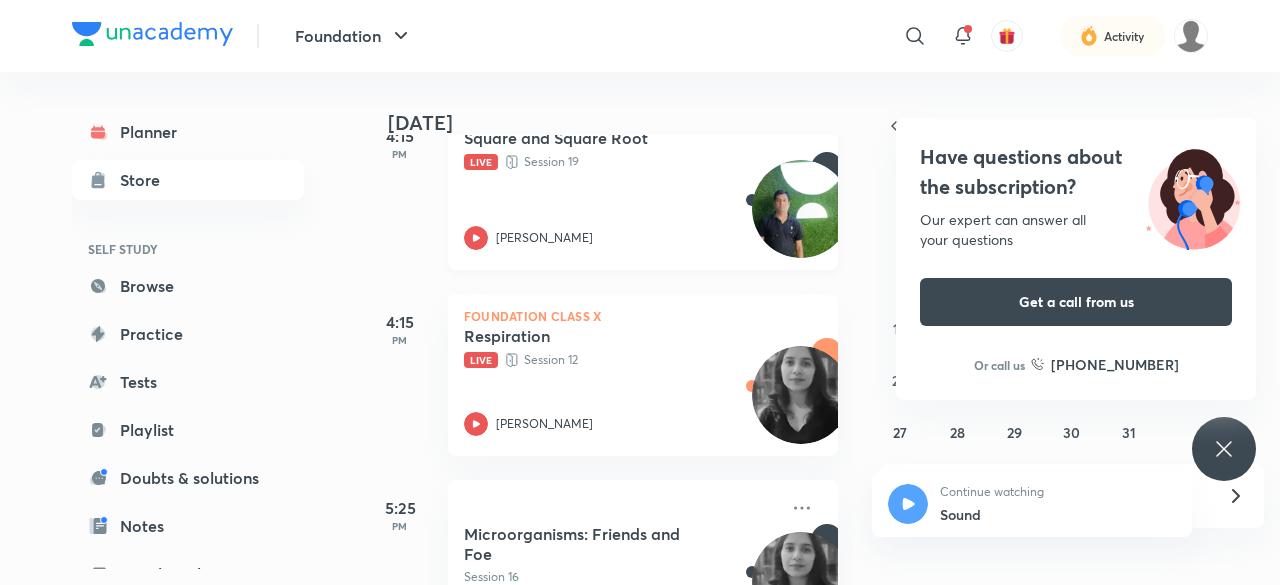 click 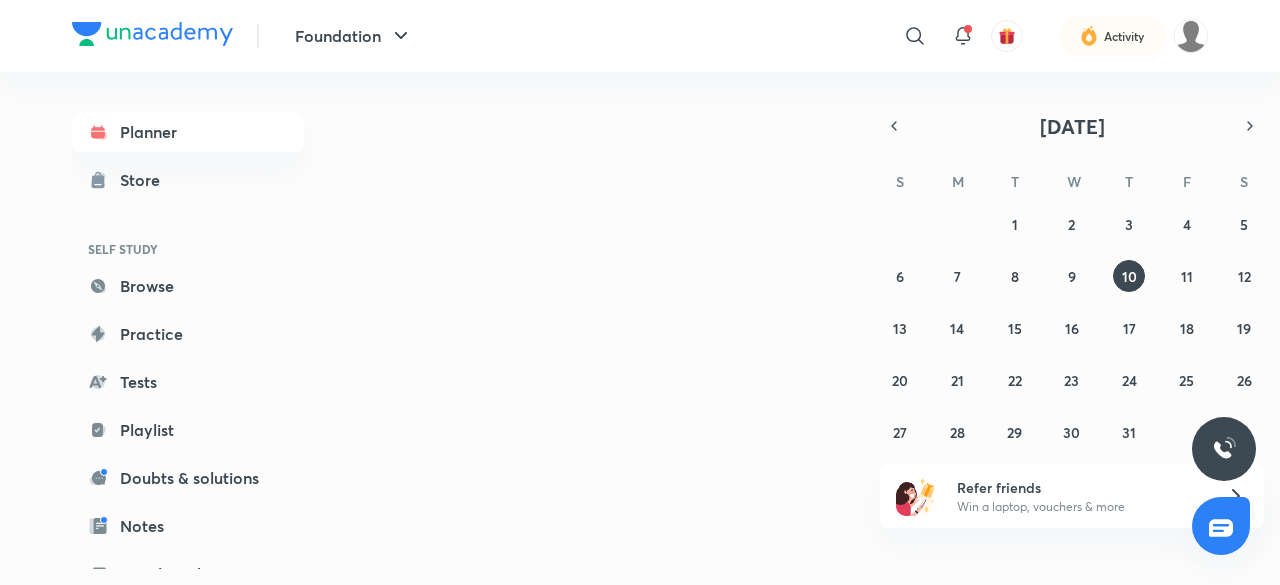 scroll, scrollTop: 0, scrollLeft: 0, axis: both 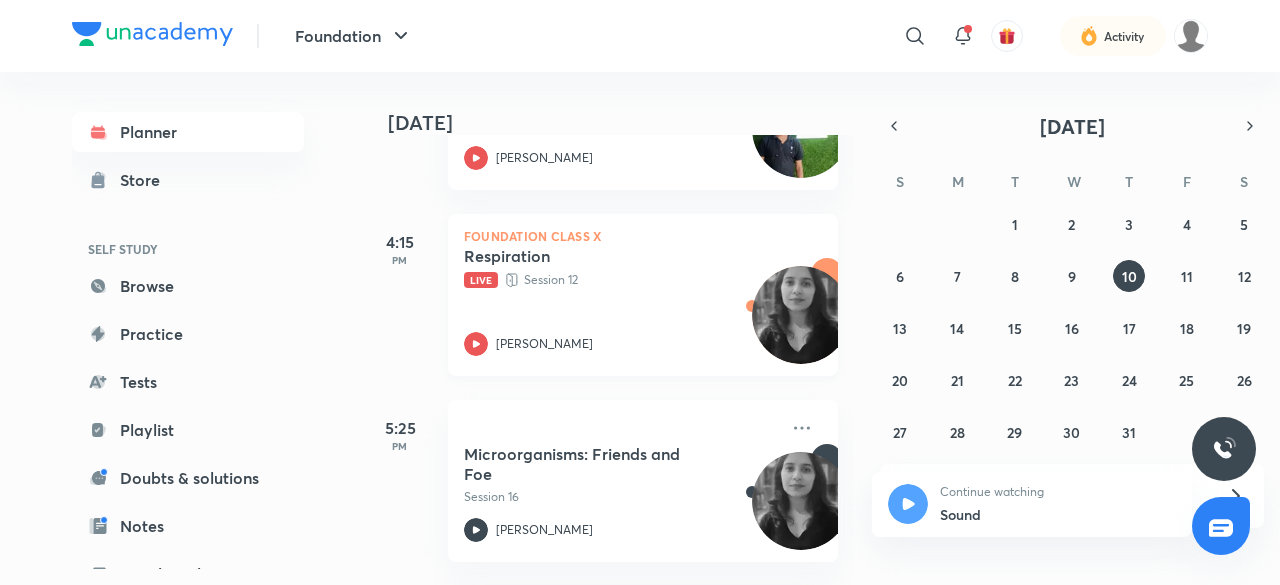 click 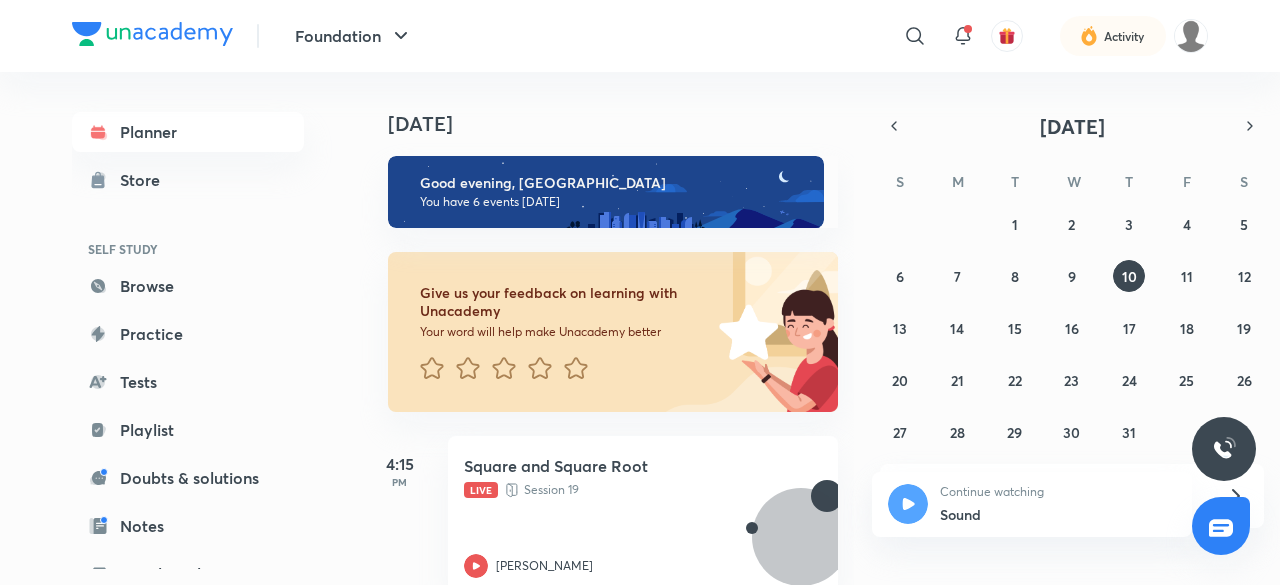 scroll, scrollTop: 0, scrollLeft: 0, axis: both 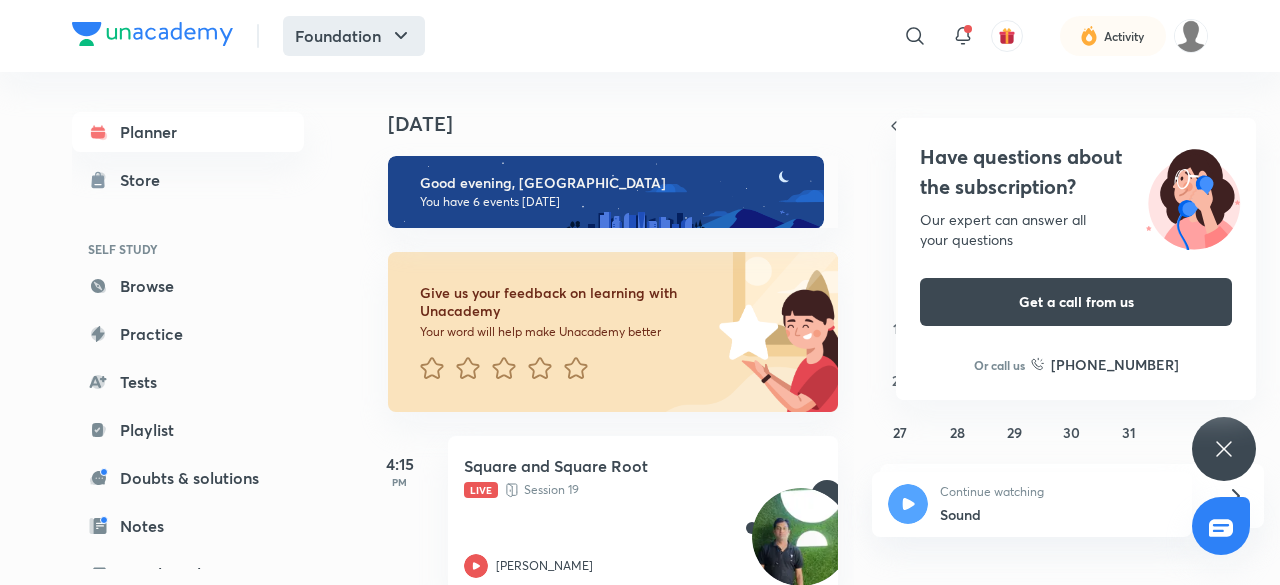 click 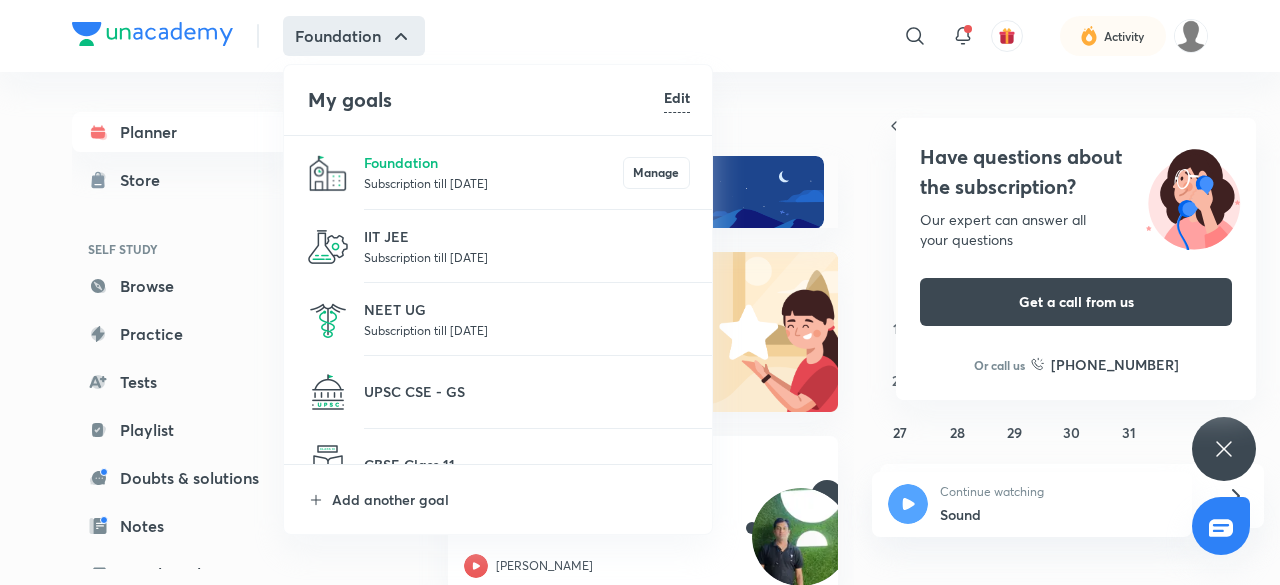 click on "NEET UG Subscription till 24 Apr 2026" at bounding box center (499, 319) 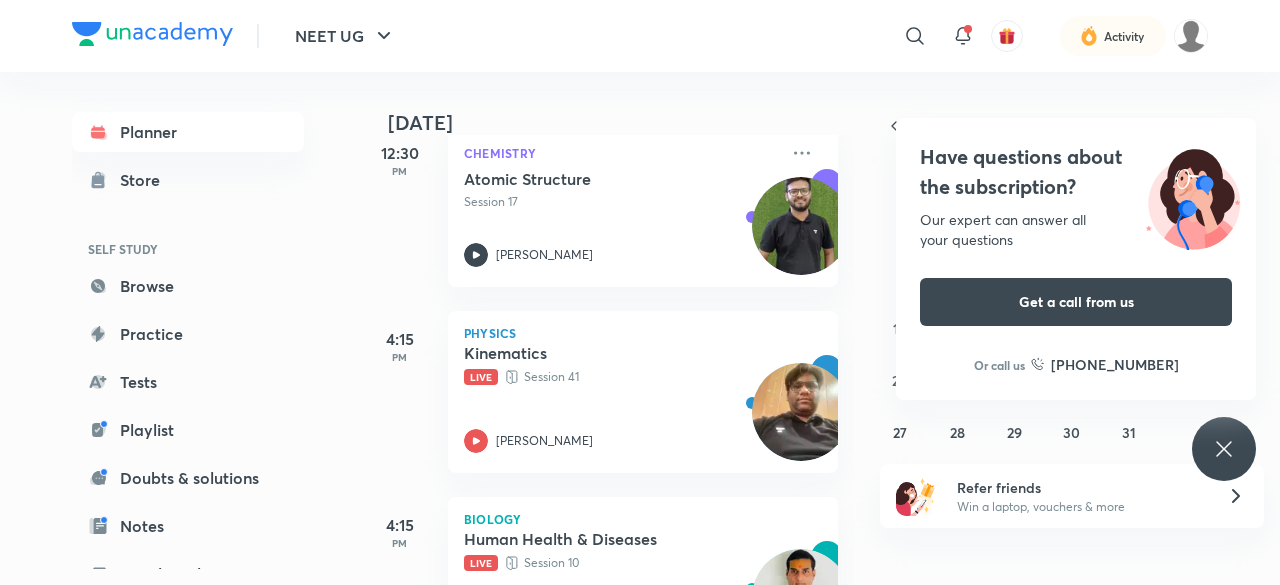 scroll, scrollTop: 498, scrollLeft: 0, axis: vertical 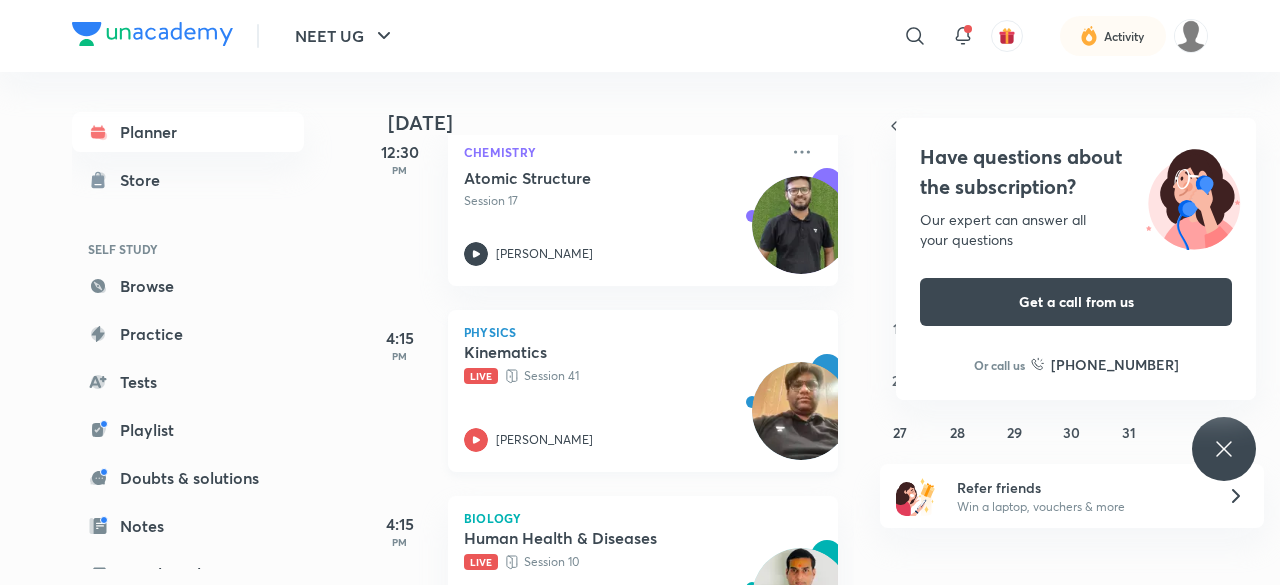 click 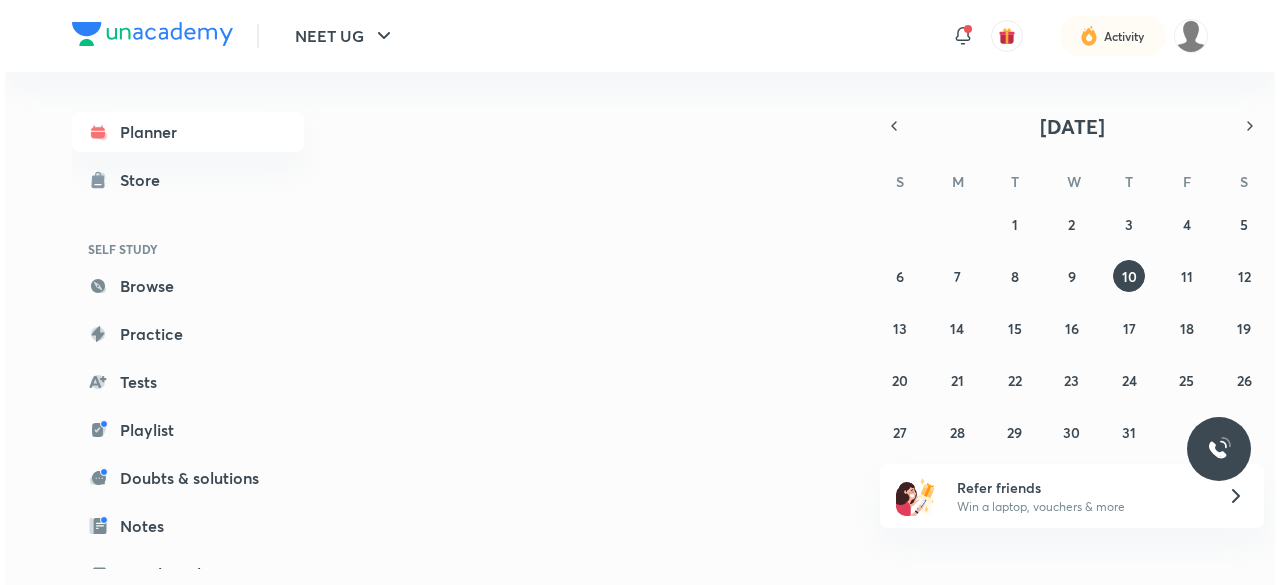 scroll, scrollTop: 0, scrollLeft: 0, axis: both 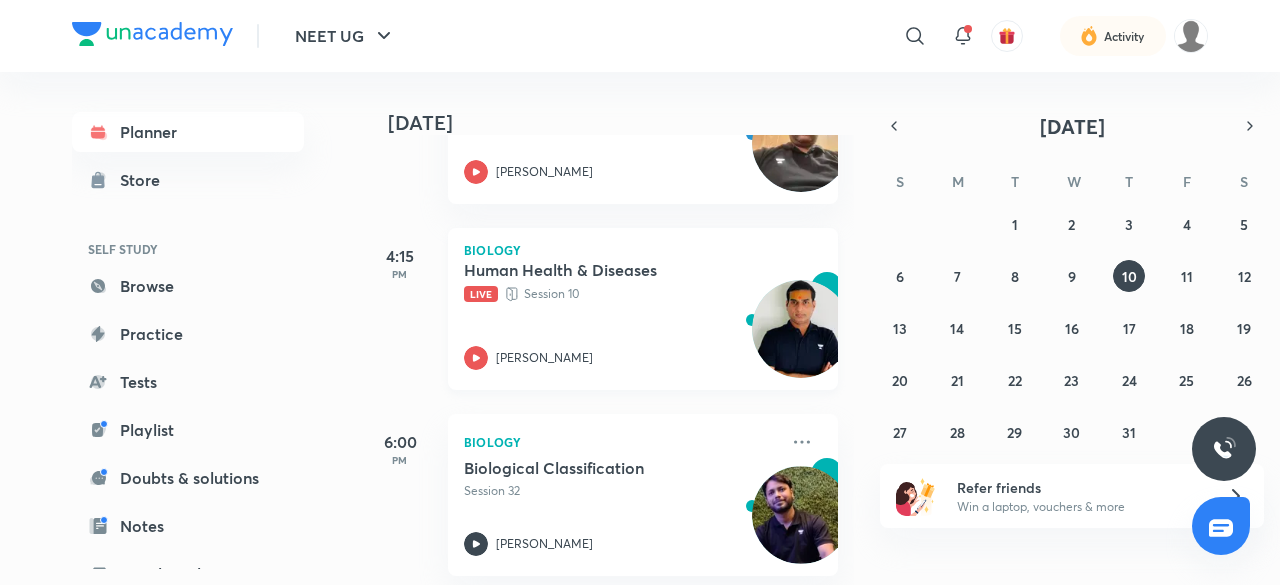 click 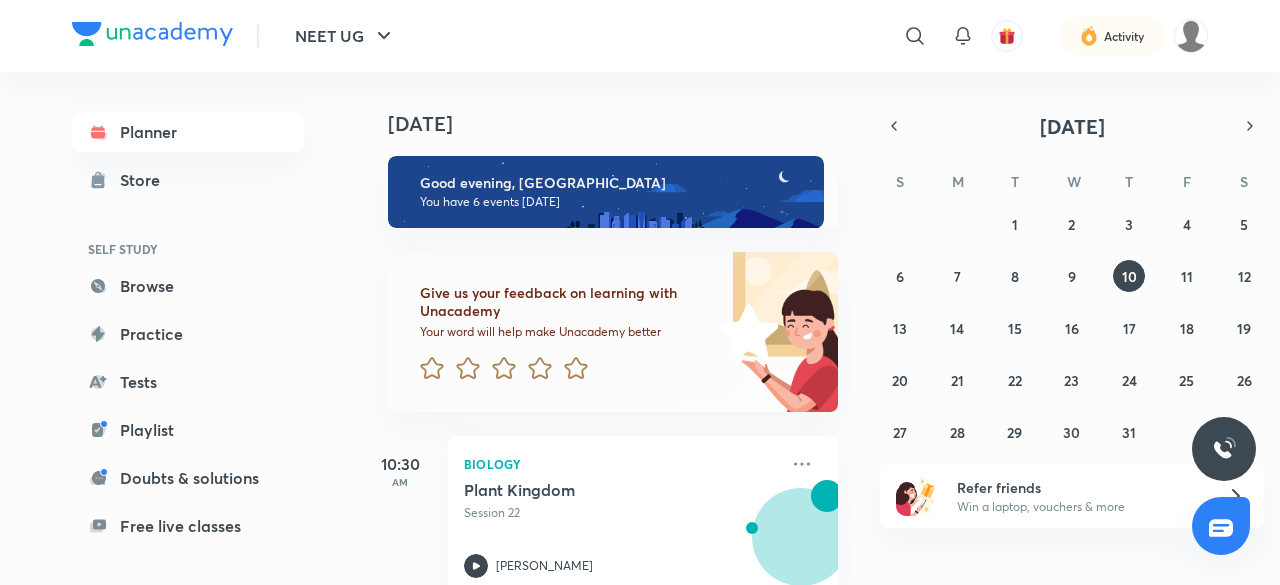 scroll, scrollTop: 0, scrollLeft: 0, axis: both 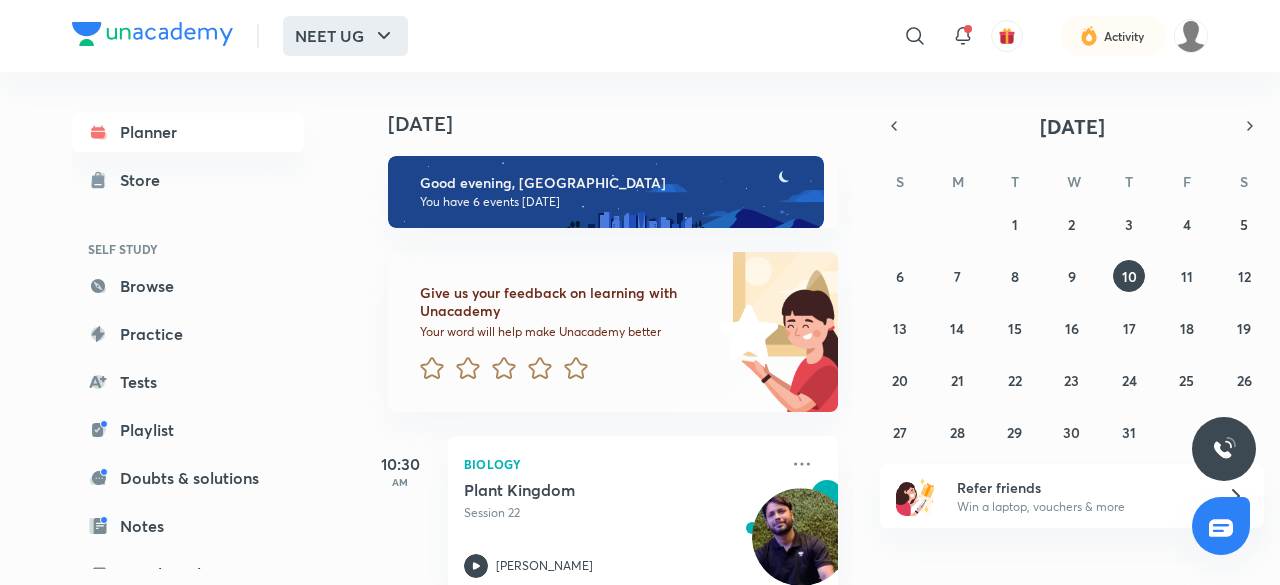 click 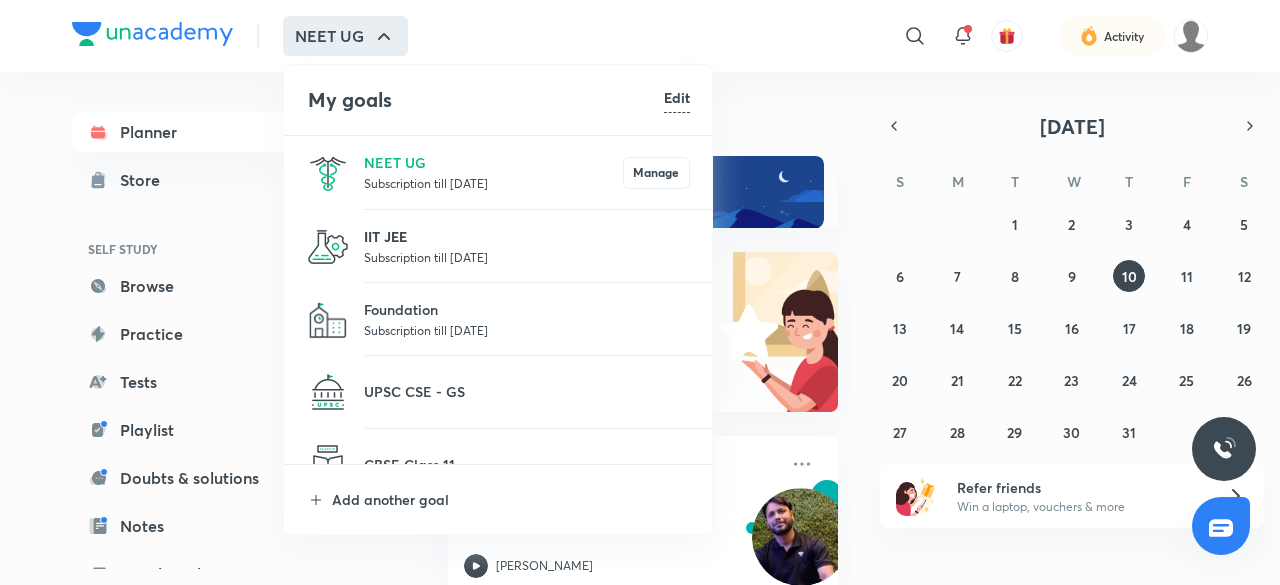 click on "IIT JEE" at bounding box center [527, 236] 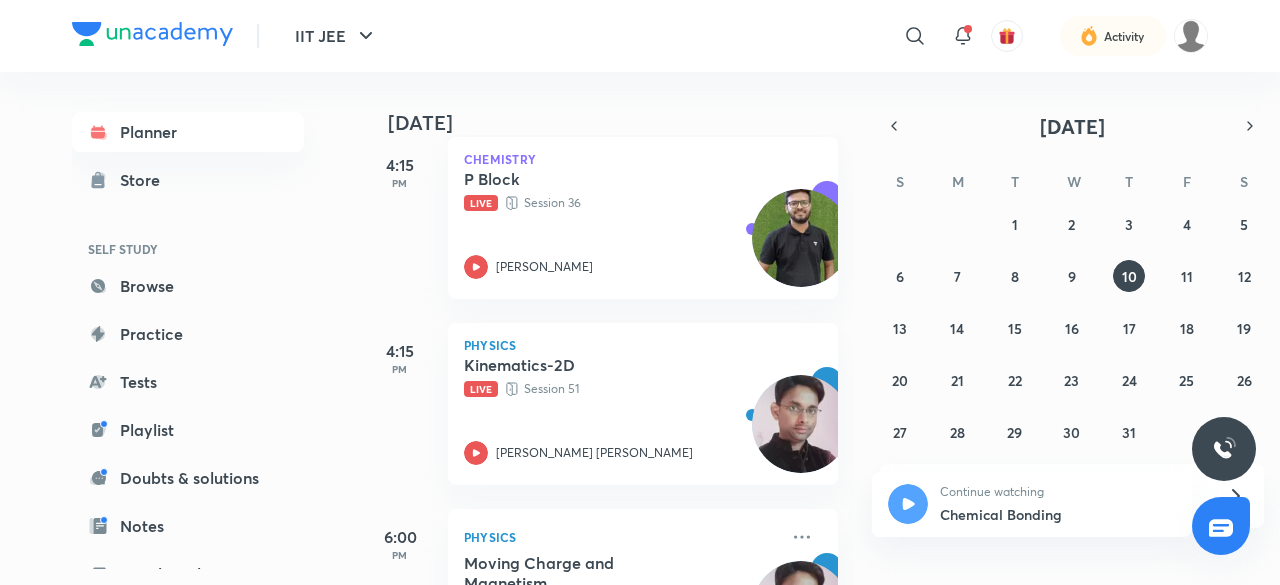 scroll, scrollTop: 672, scrollLeft: 0, axis: vertical 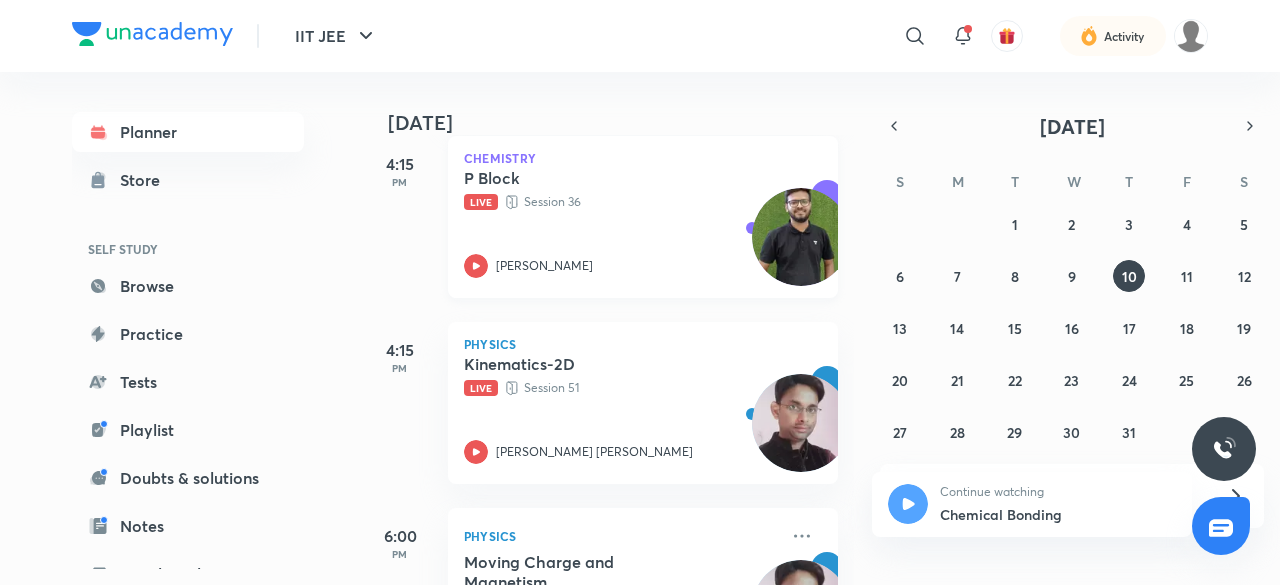 click 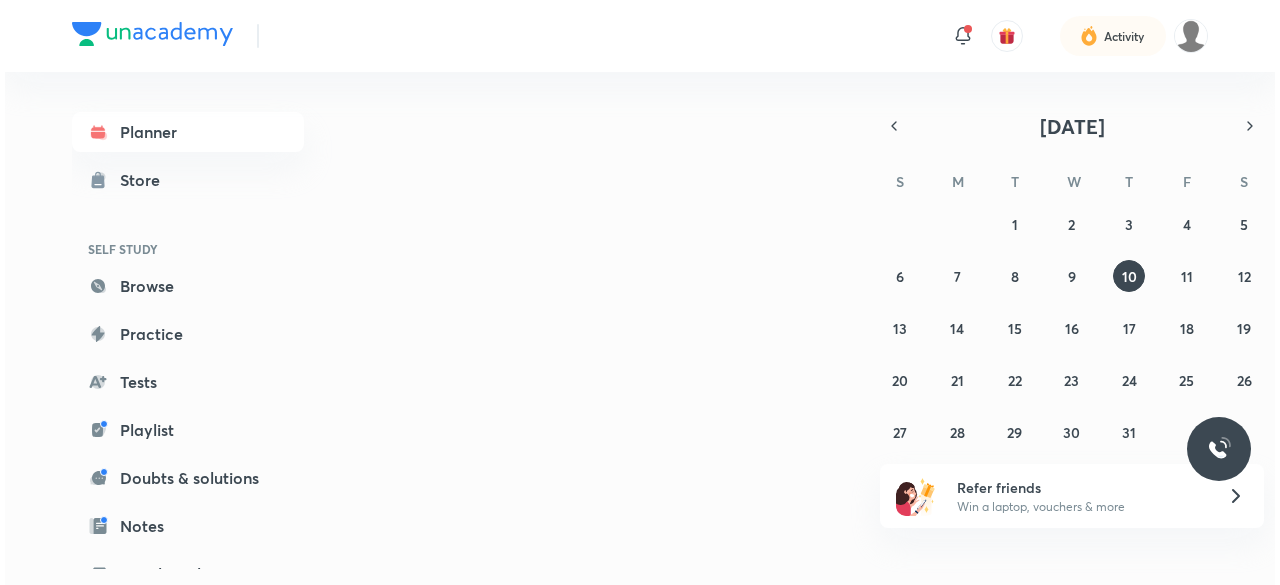 scroll, scrollTop: 0, scrollLeft: 0, axis: both 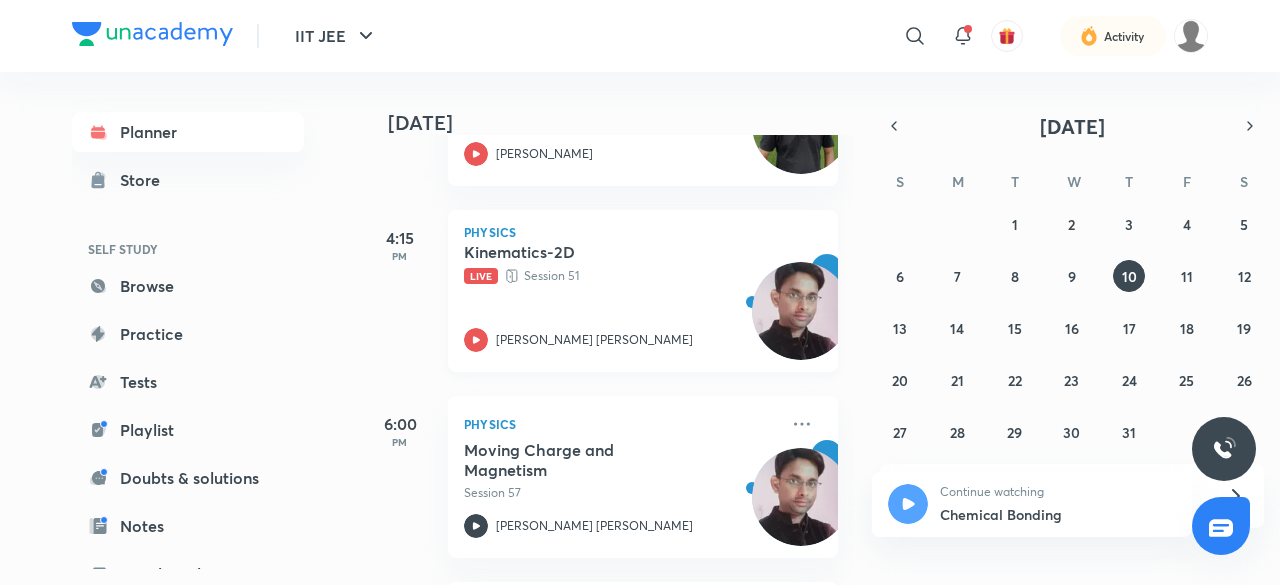 click 